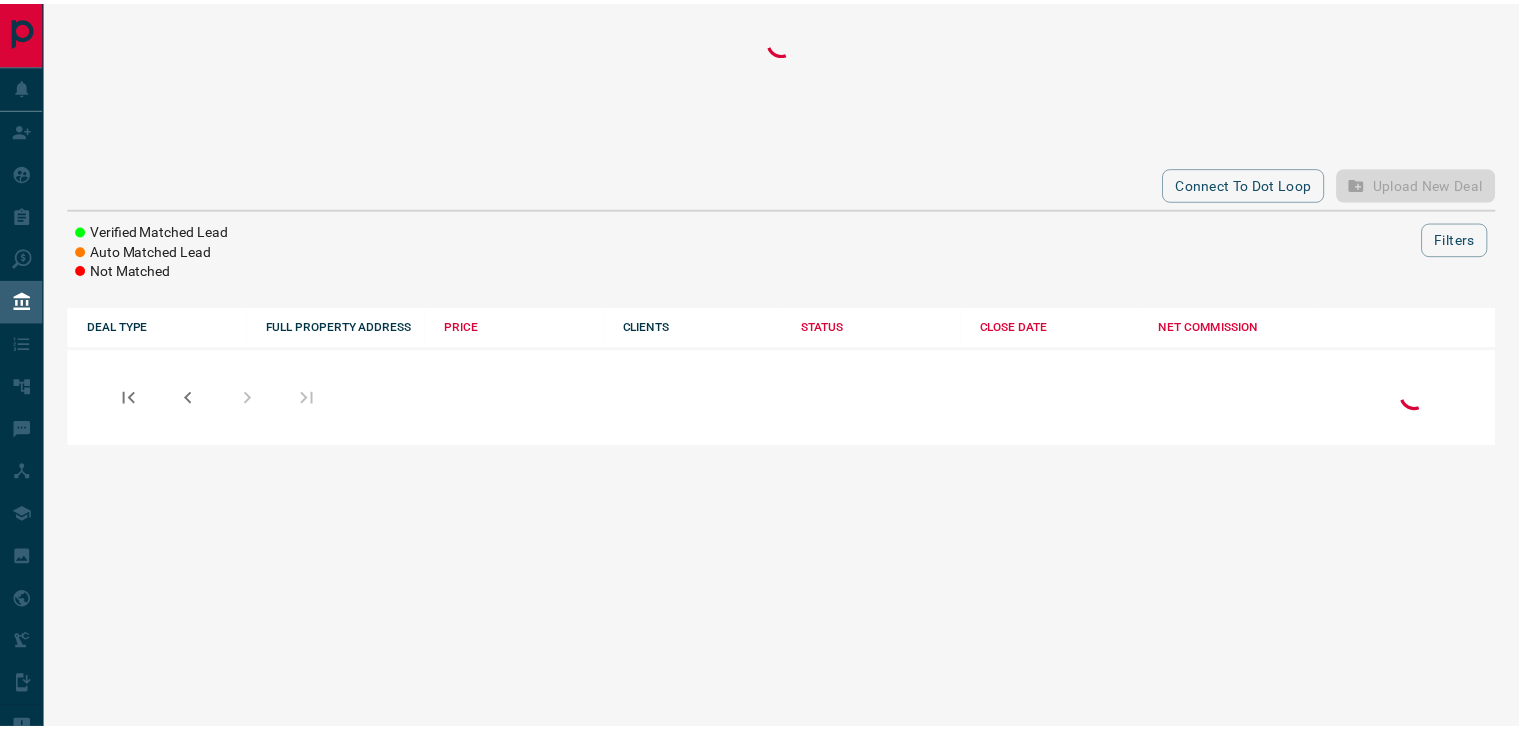 scroll, scrollTop: 0, scrollLeft: 0, axis: both 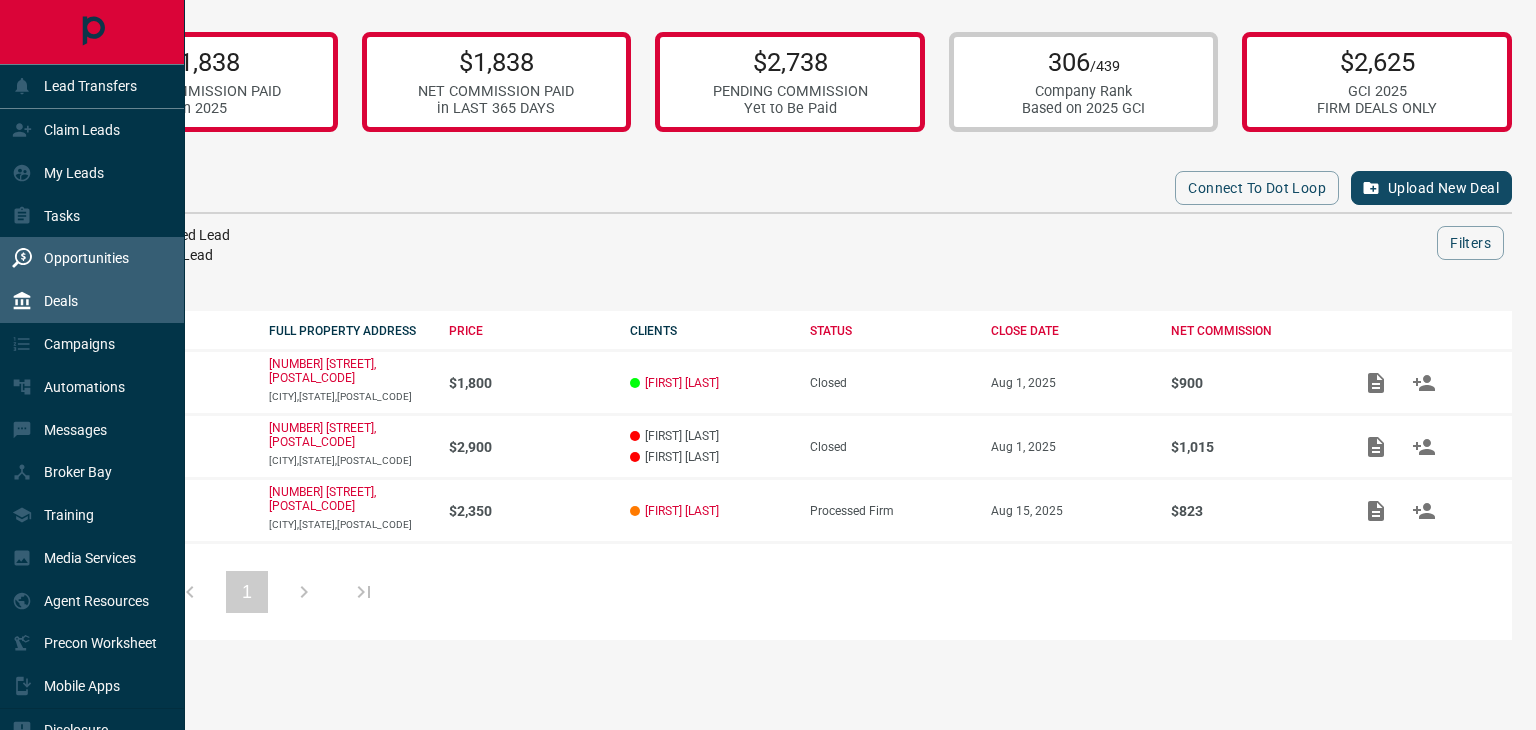 click on "Opportunities" at bounding box center (86, 258) 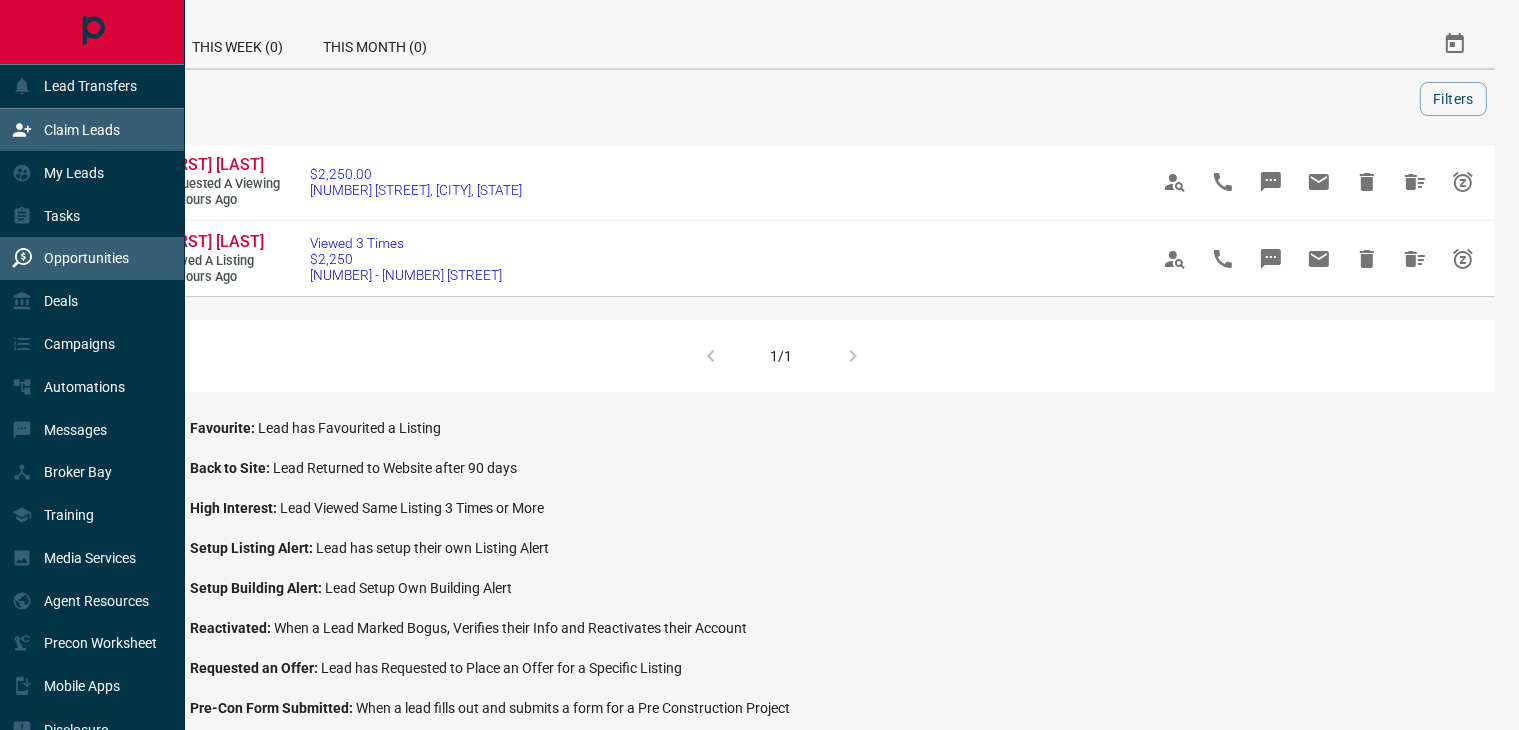 click on "Claim Leads" at bounding box center [66, 130] 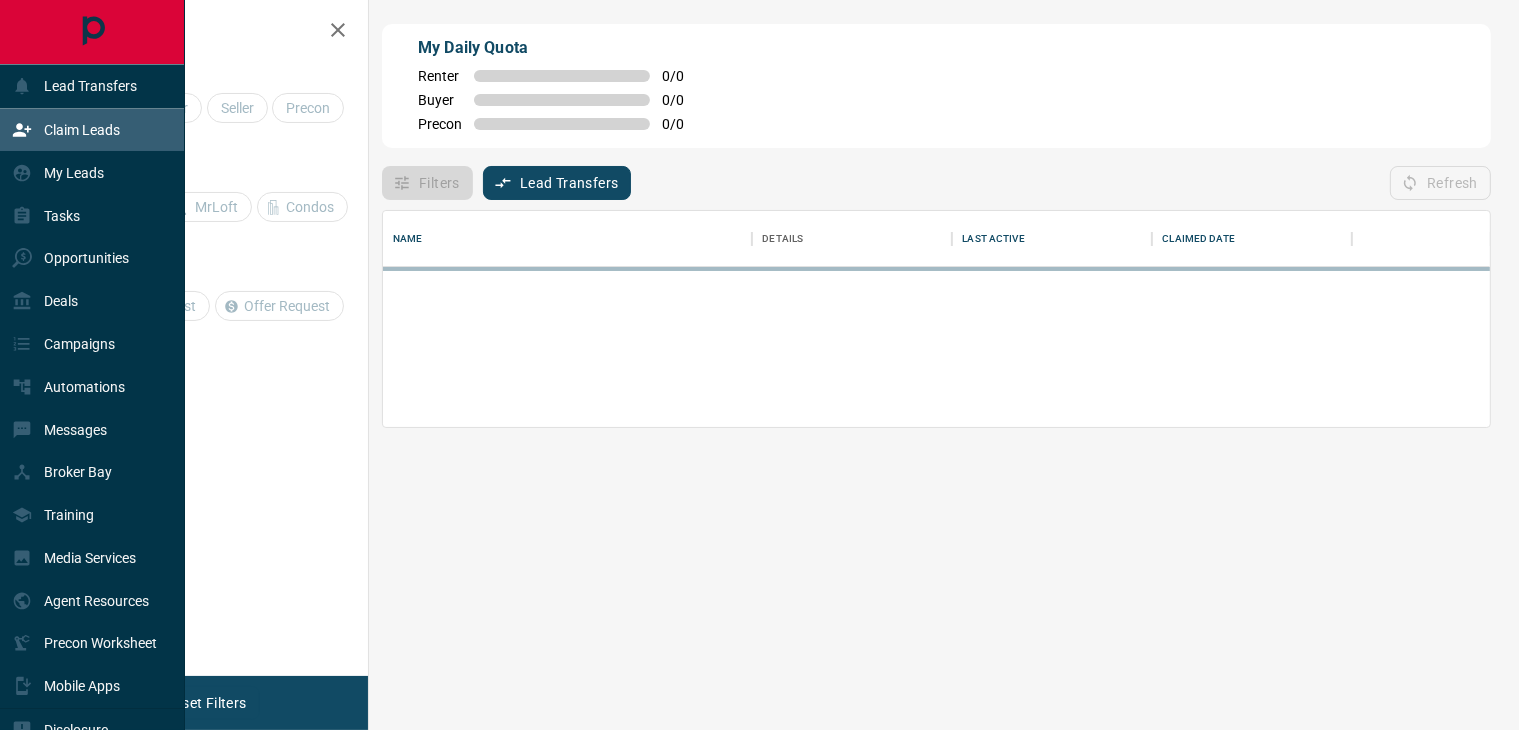 scroll, scrollTop: 17, scrollLeft: 17, axis: both 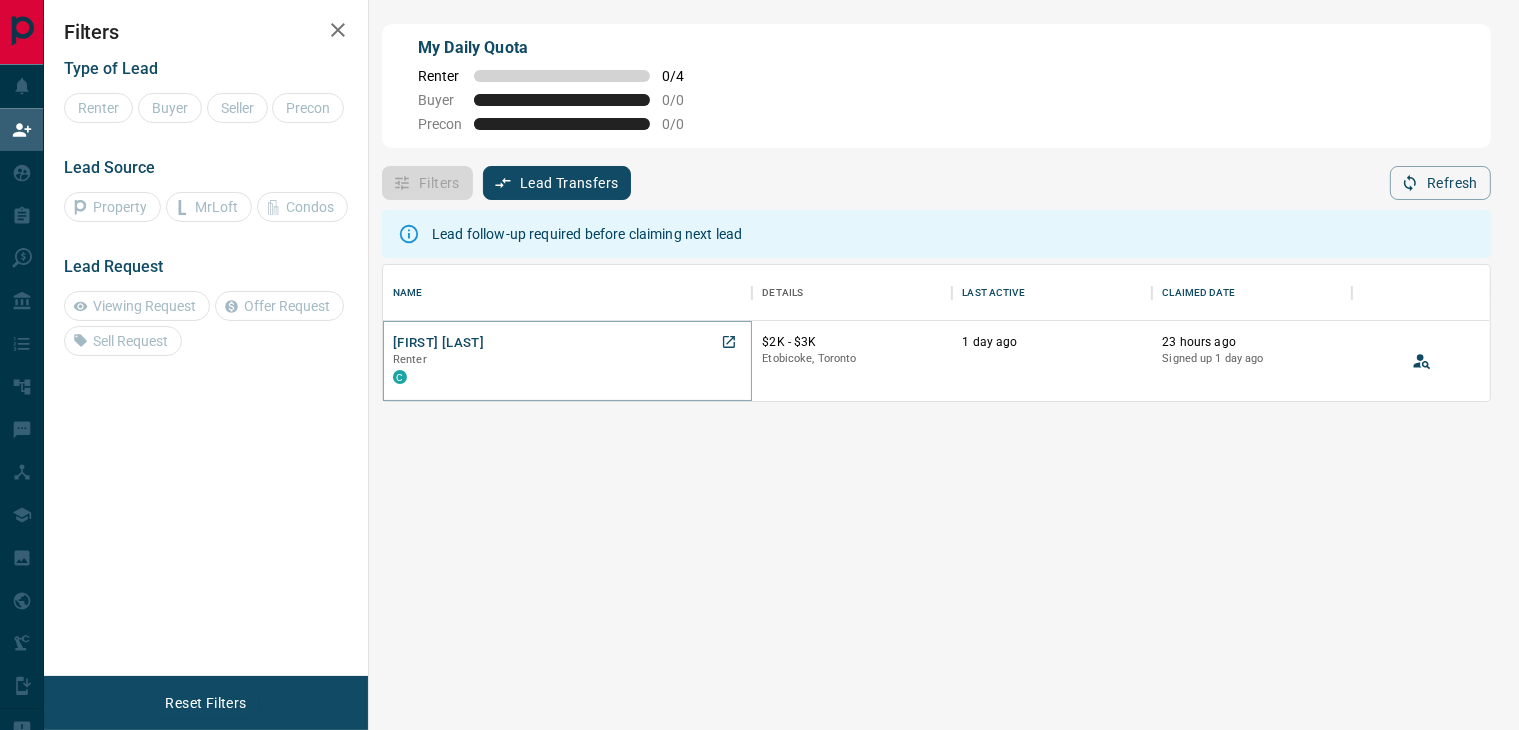 click on "[FIRST] [LAST]" at bounding box center (438, 343) 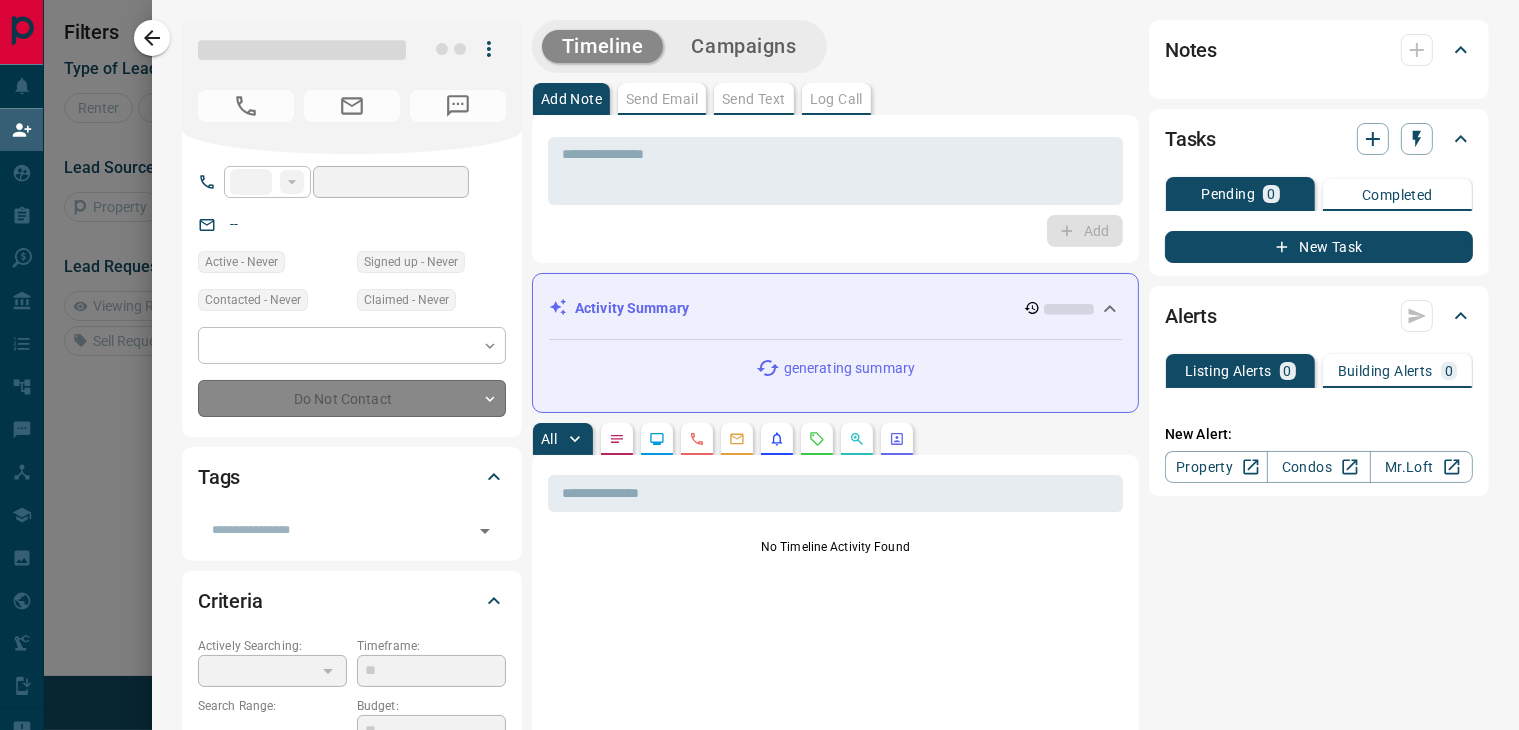 type on "**" 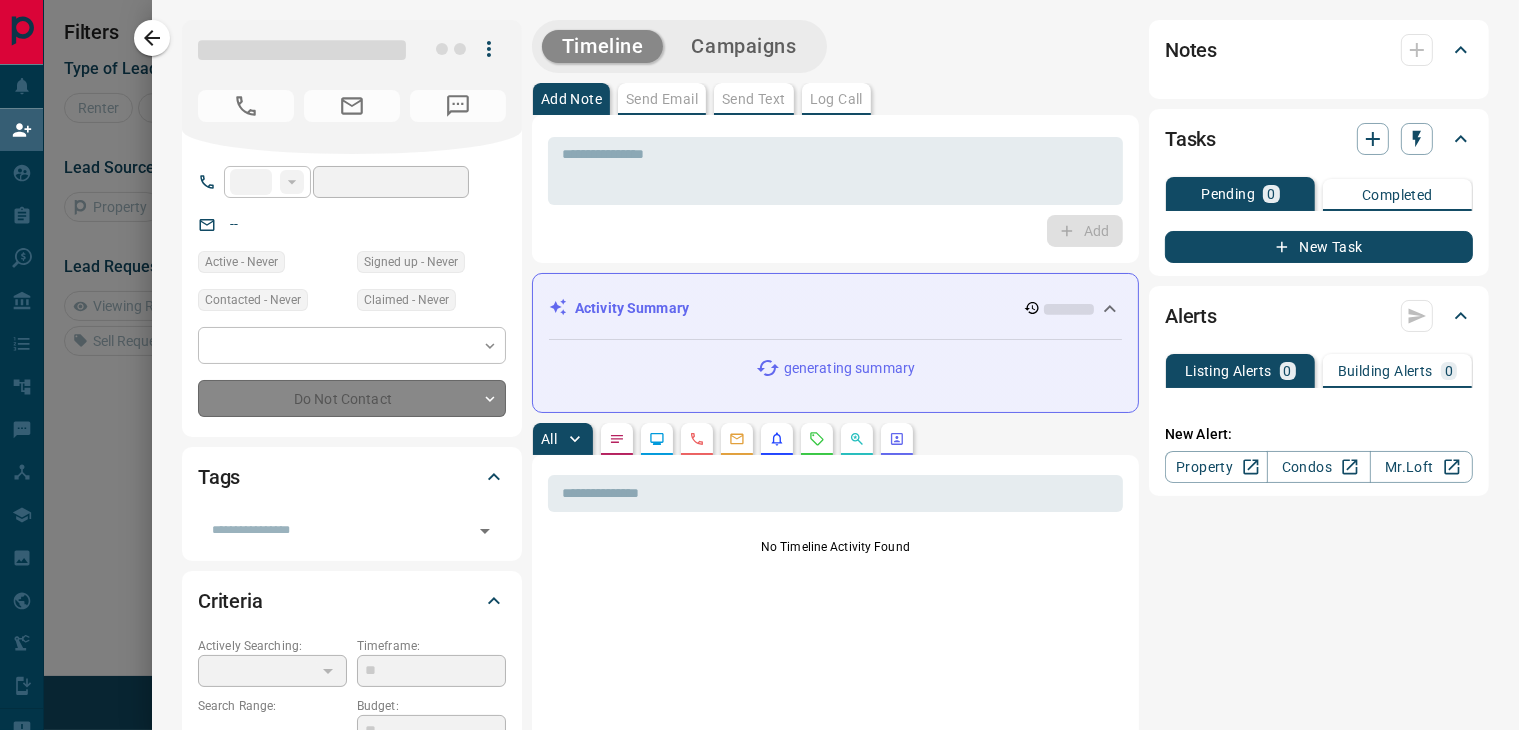 type on "**********" 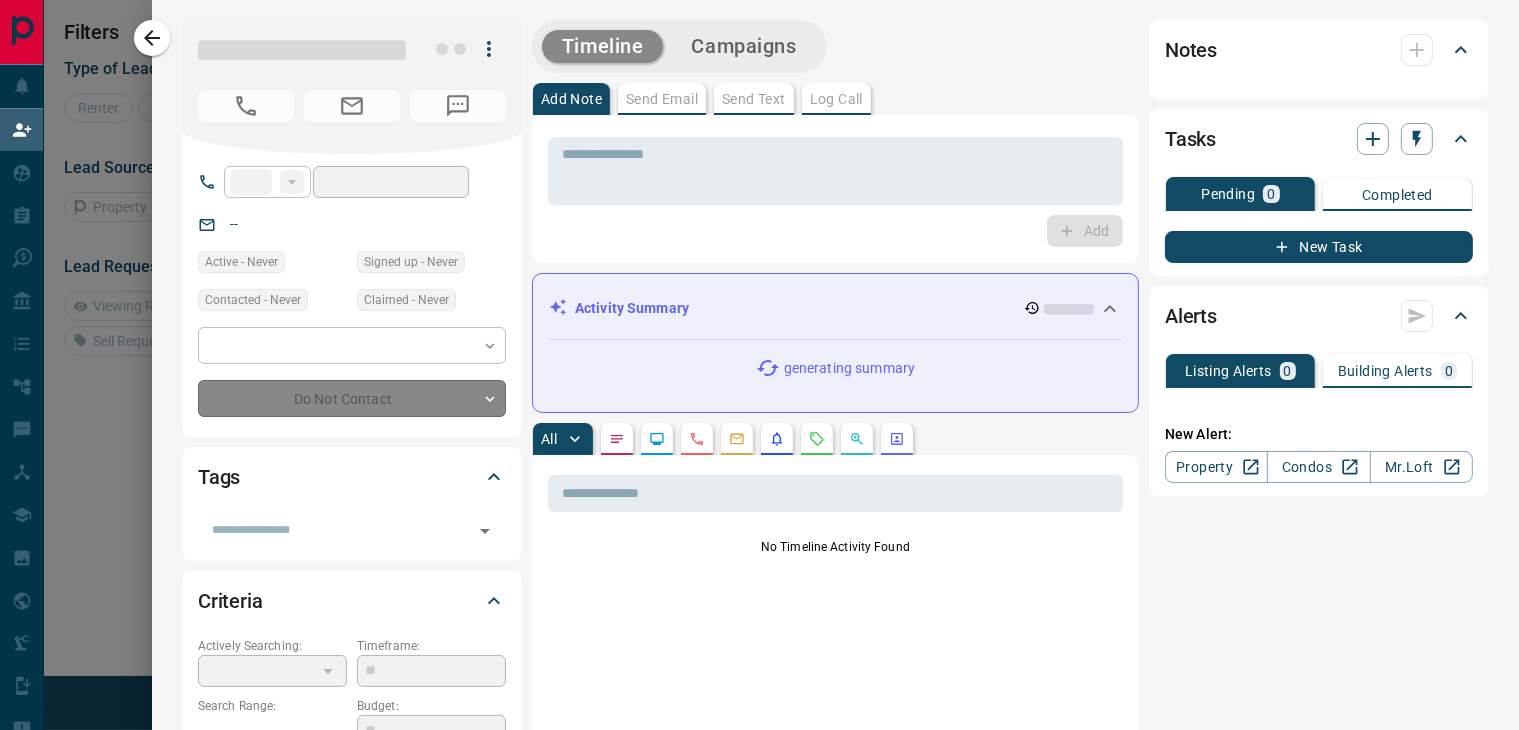 type on "**********" 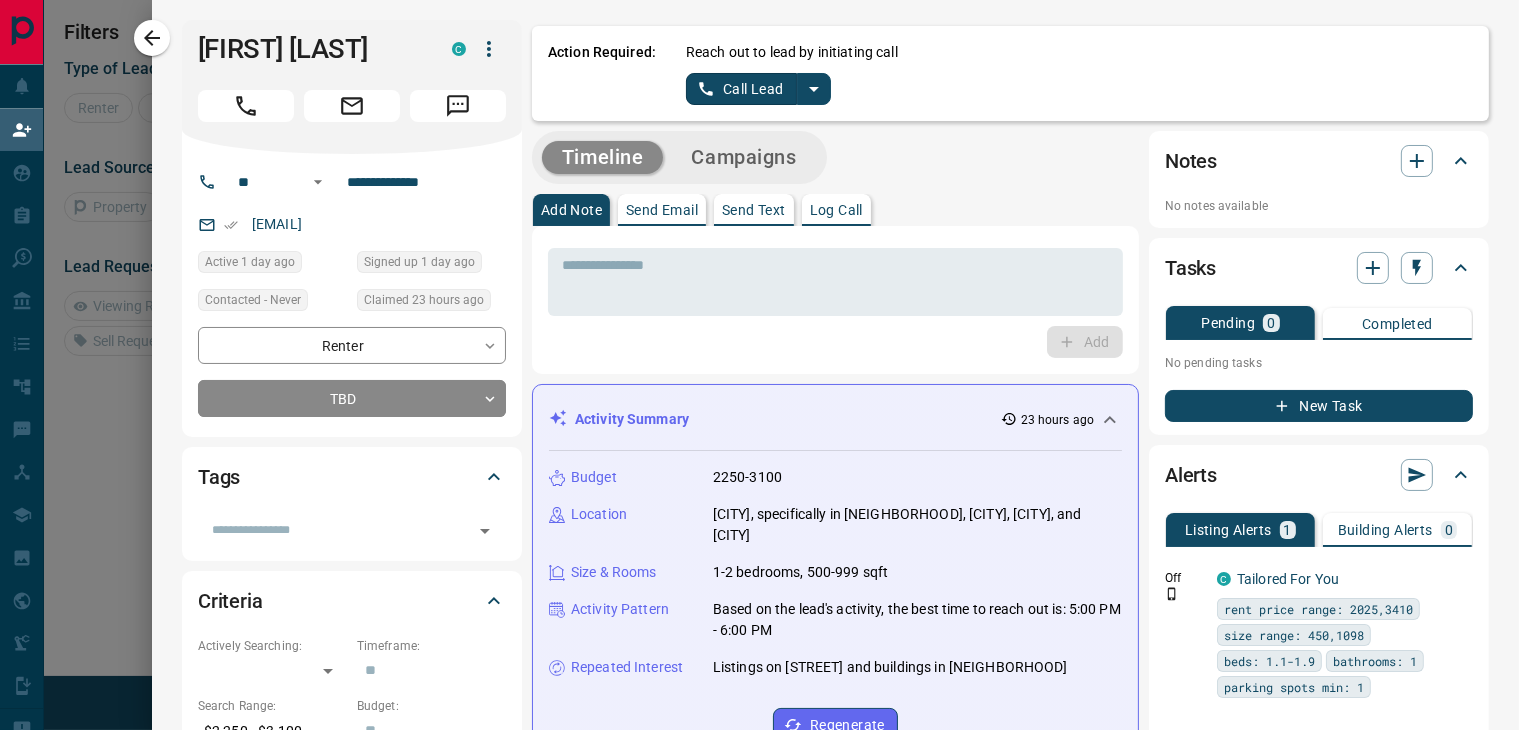 click at bounding box center [814, 89] 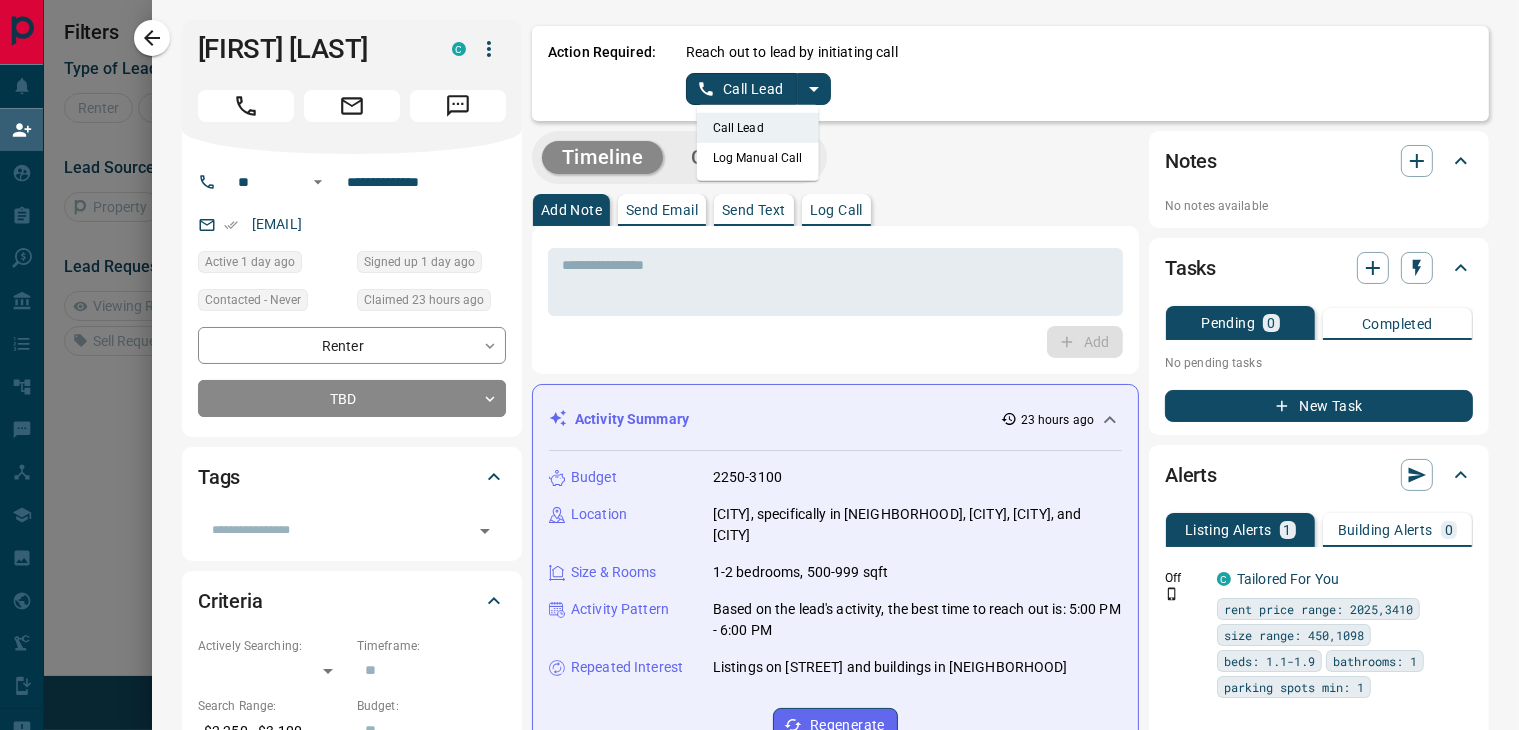 click on "Log Manual Call" at bounding box center (758, 158) 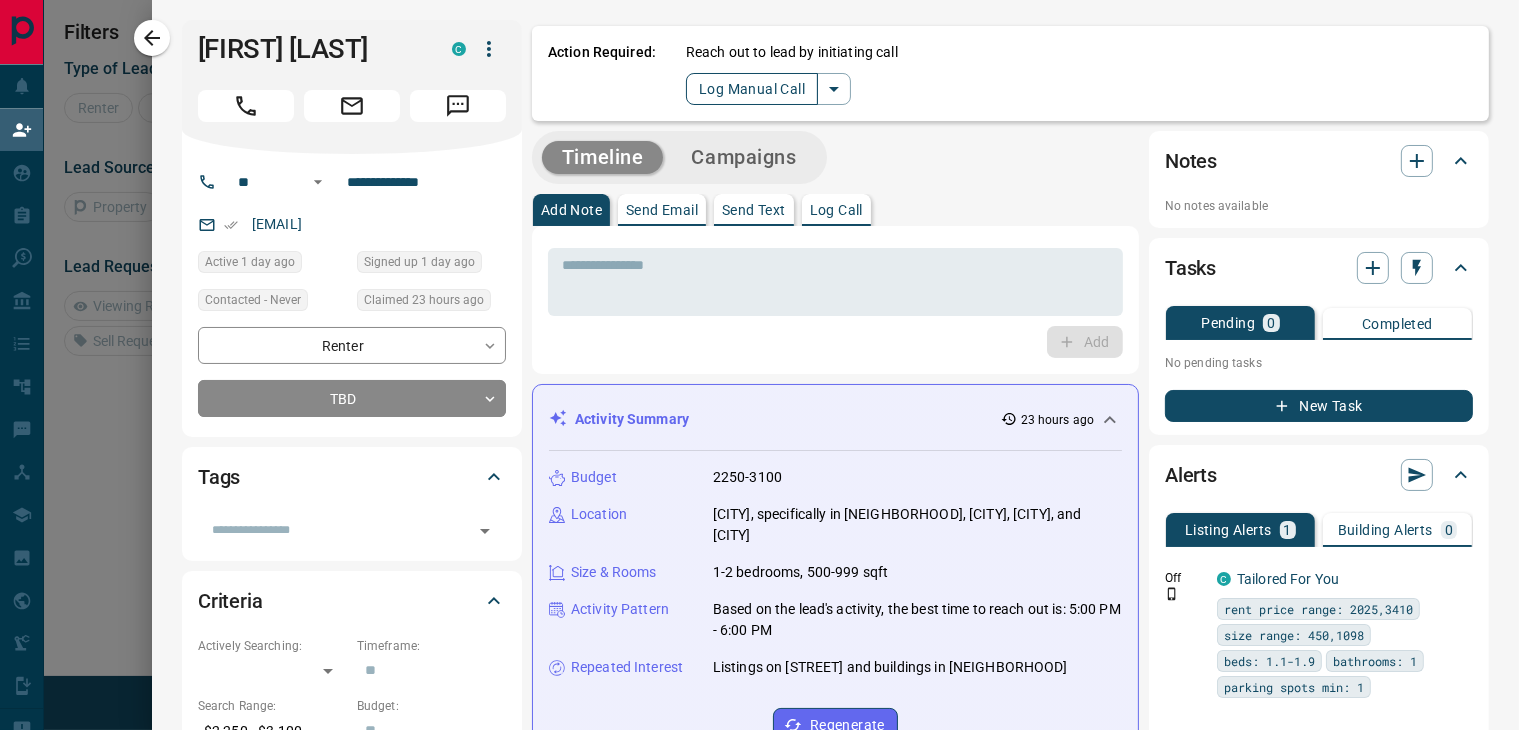 click on "Log Manual Call" at bounding box center (752, 89) 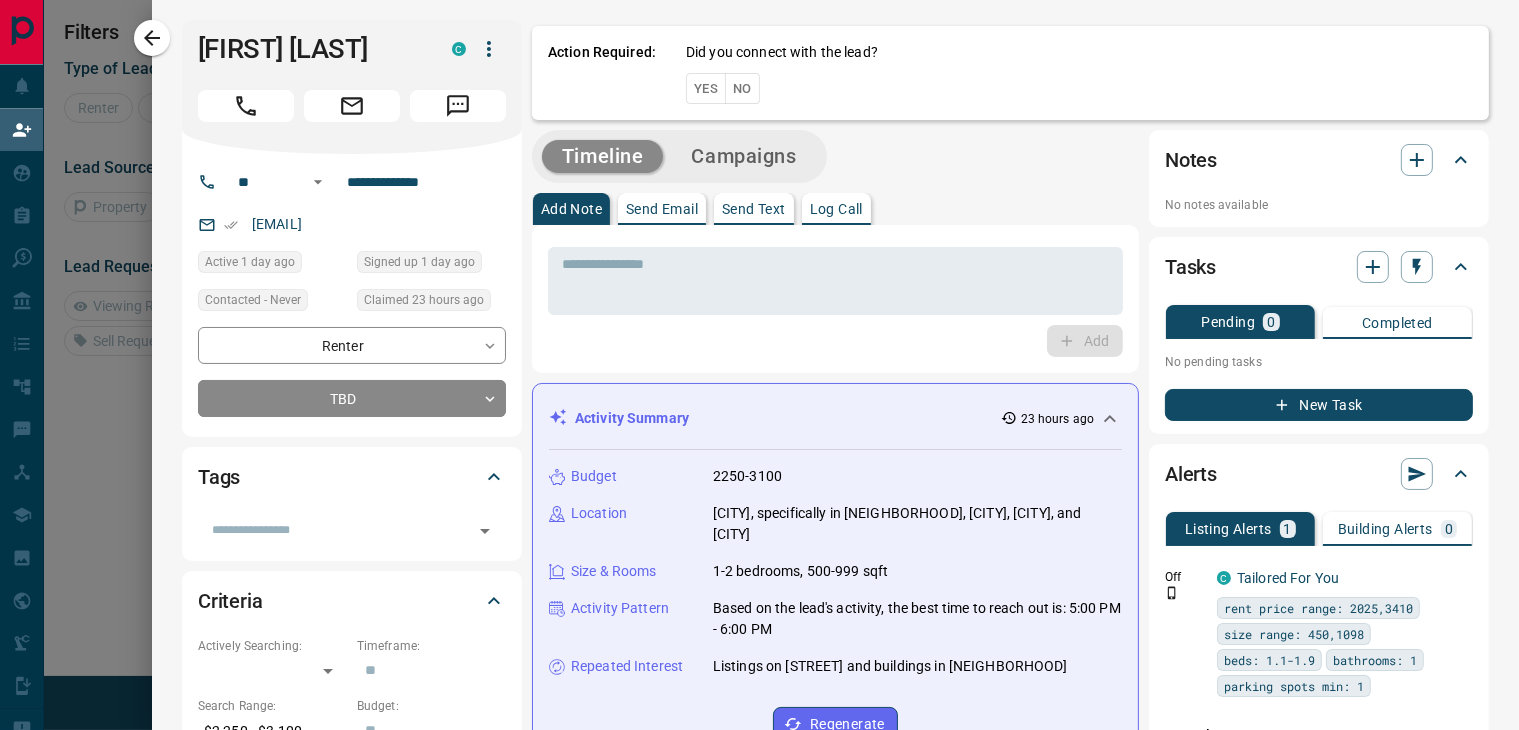 click on "Yes" at bounding box center (706, 88) 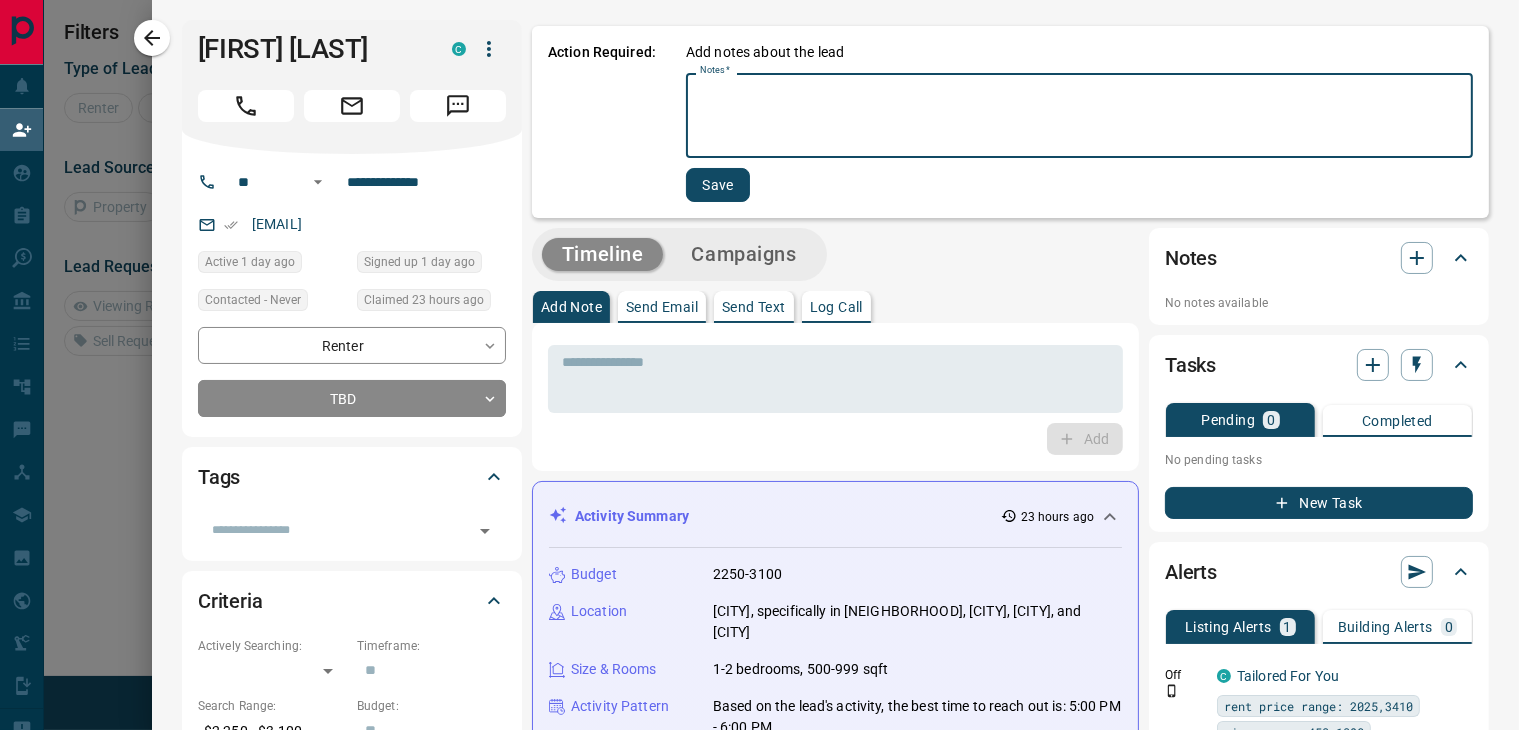 click on "Notes   *" at bounding box center (1079, 116) 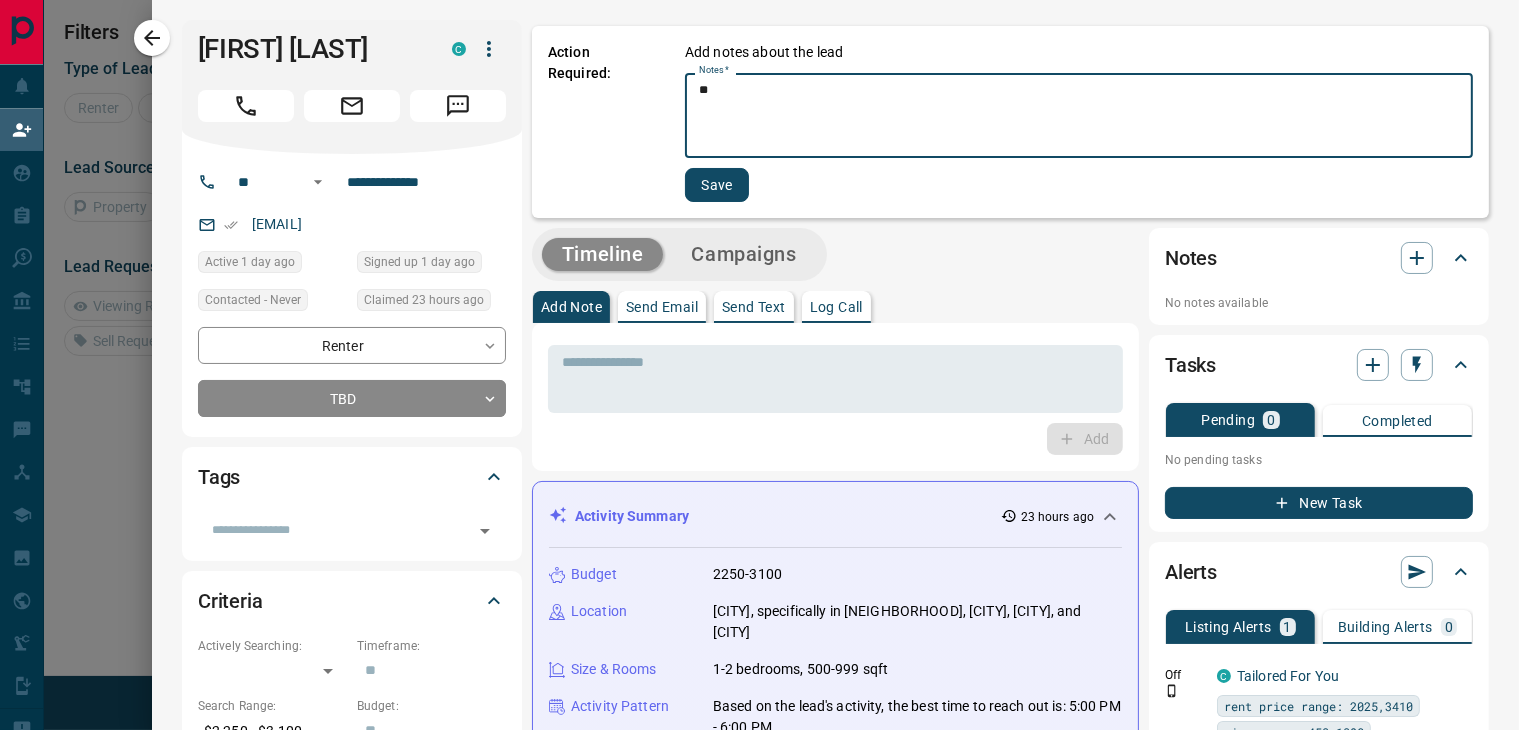 type on "*" 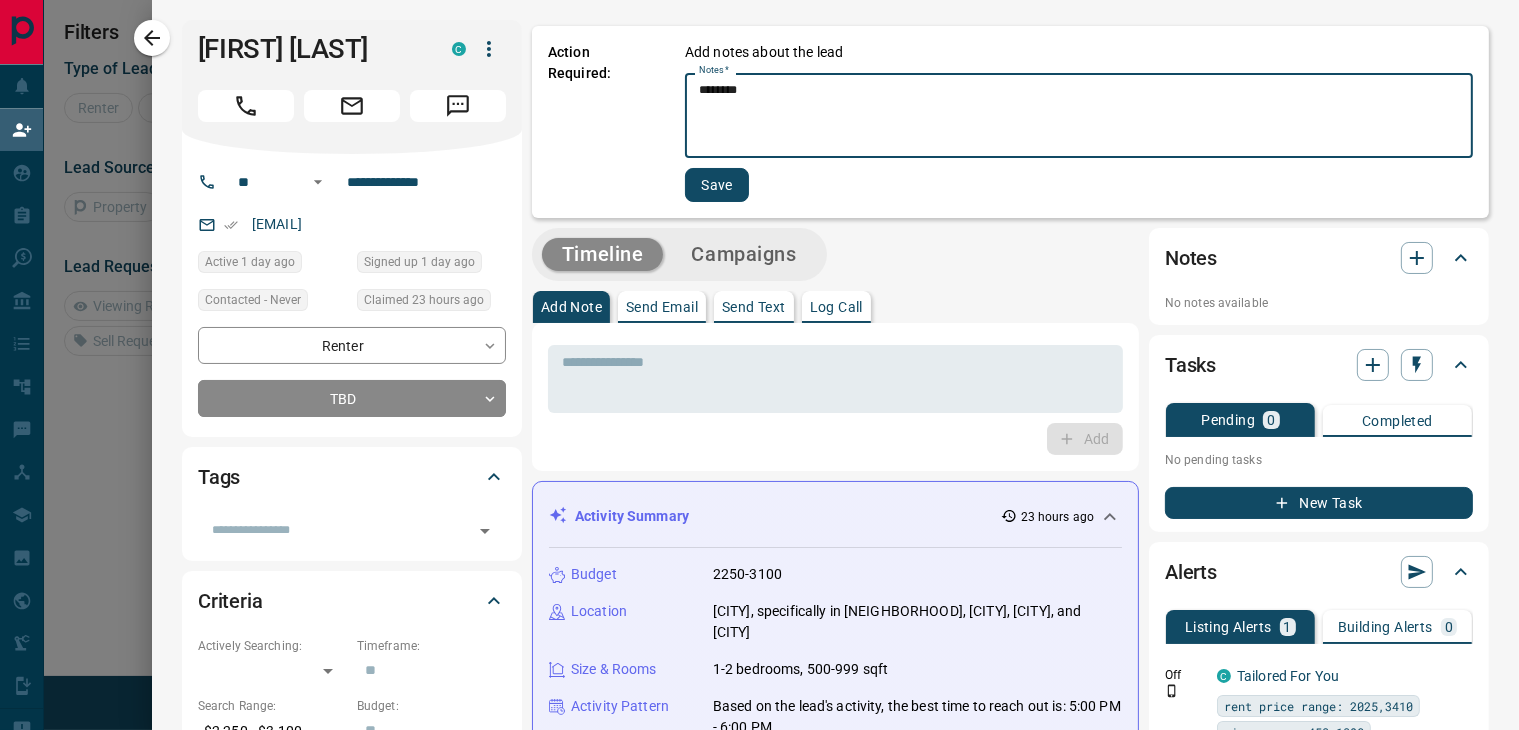 type on "********" 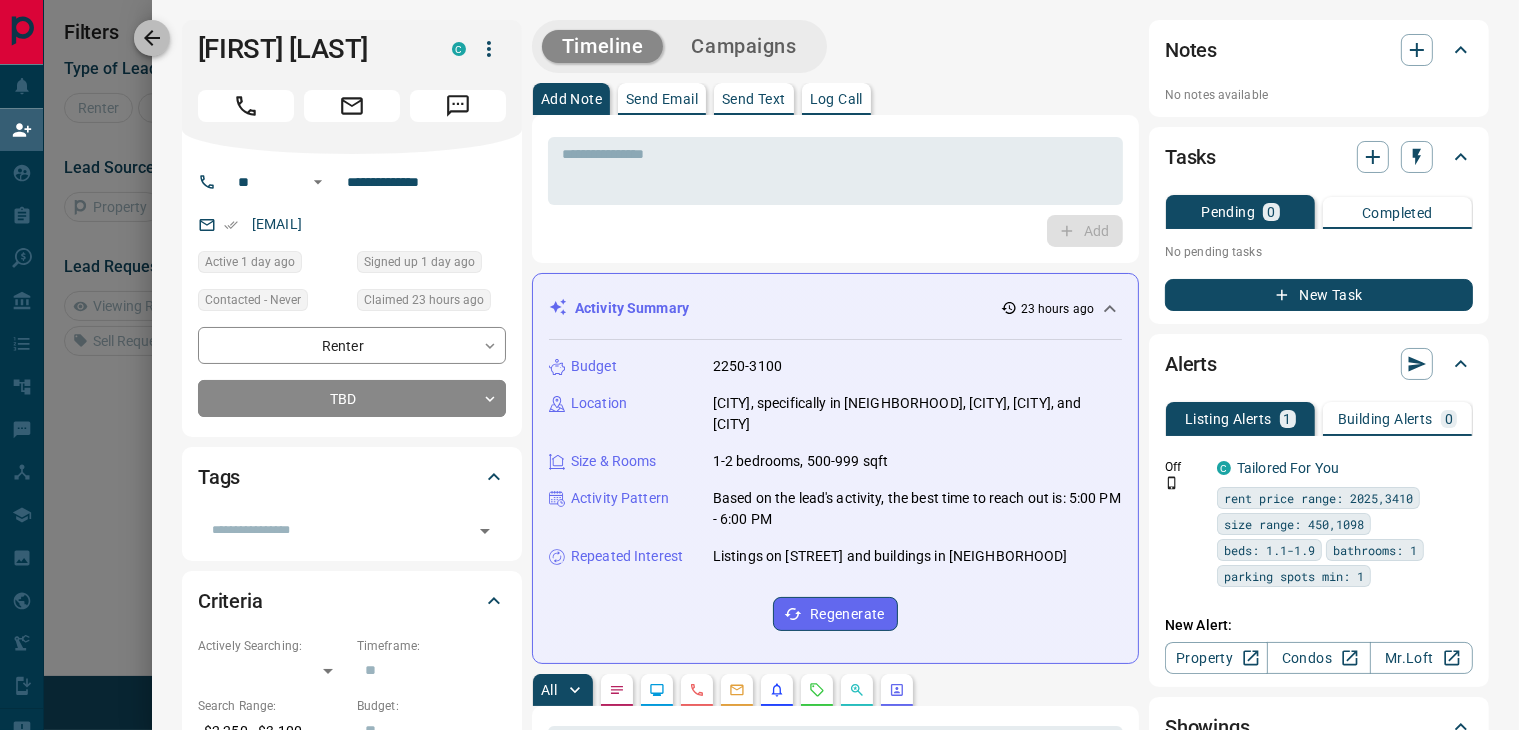 click 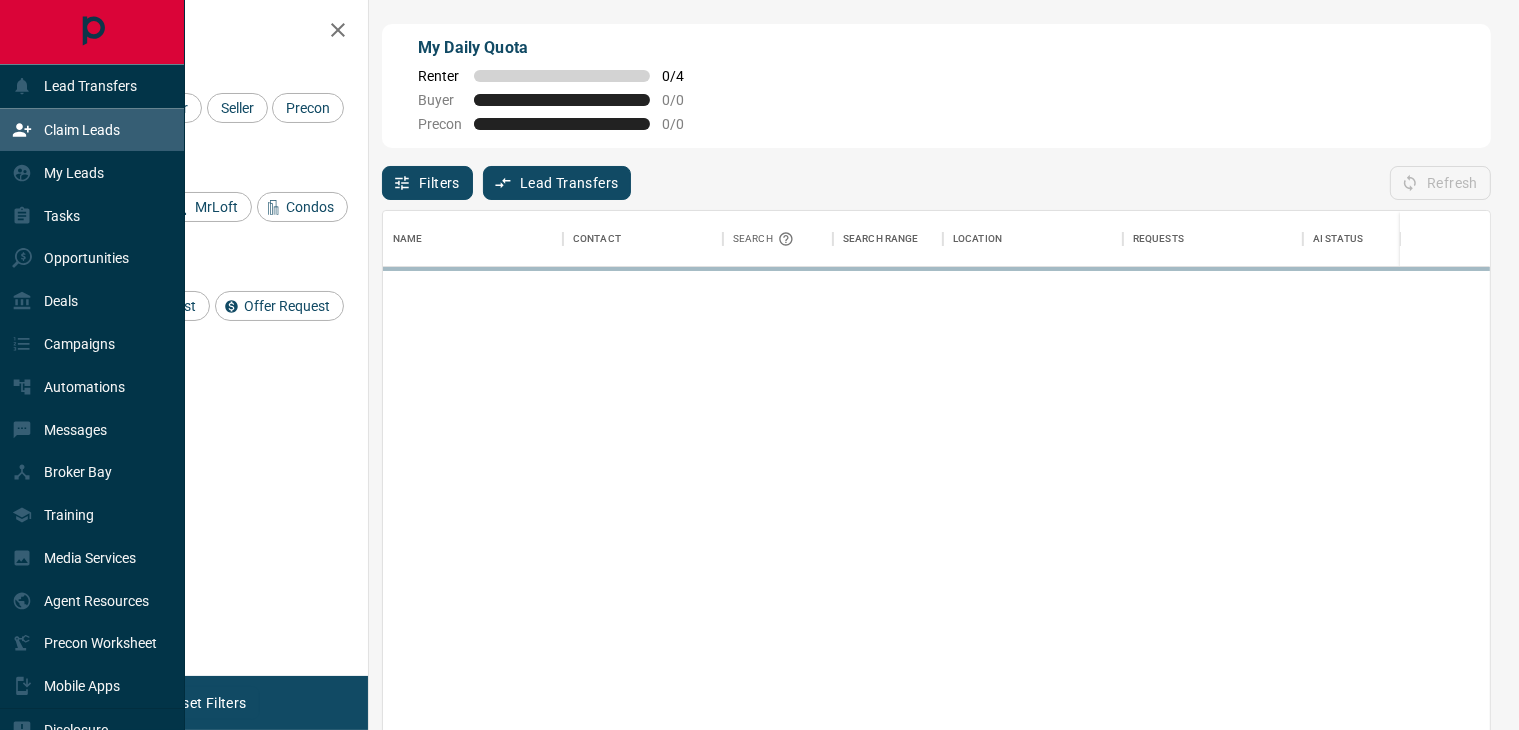 scroll, scrollTop: 17, scrollLeft: 17, axis: both 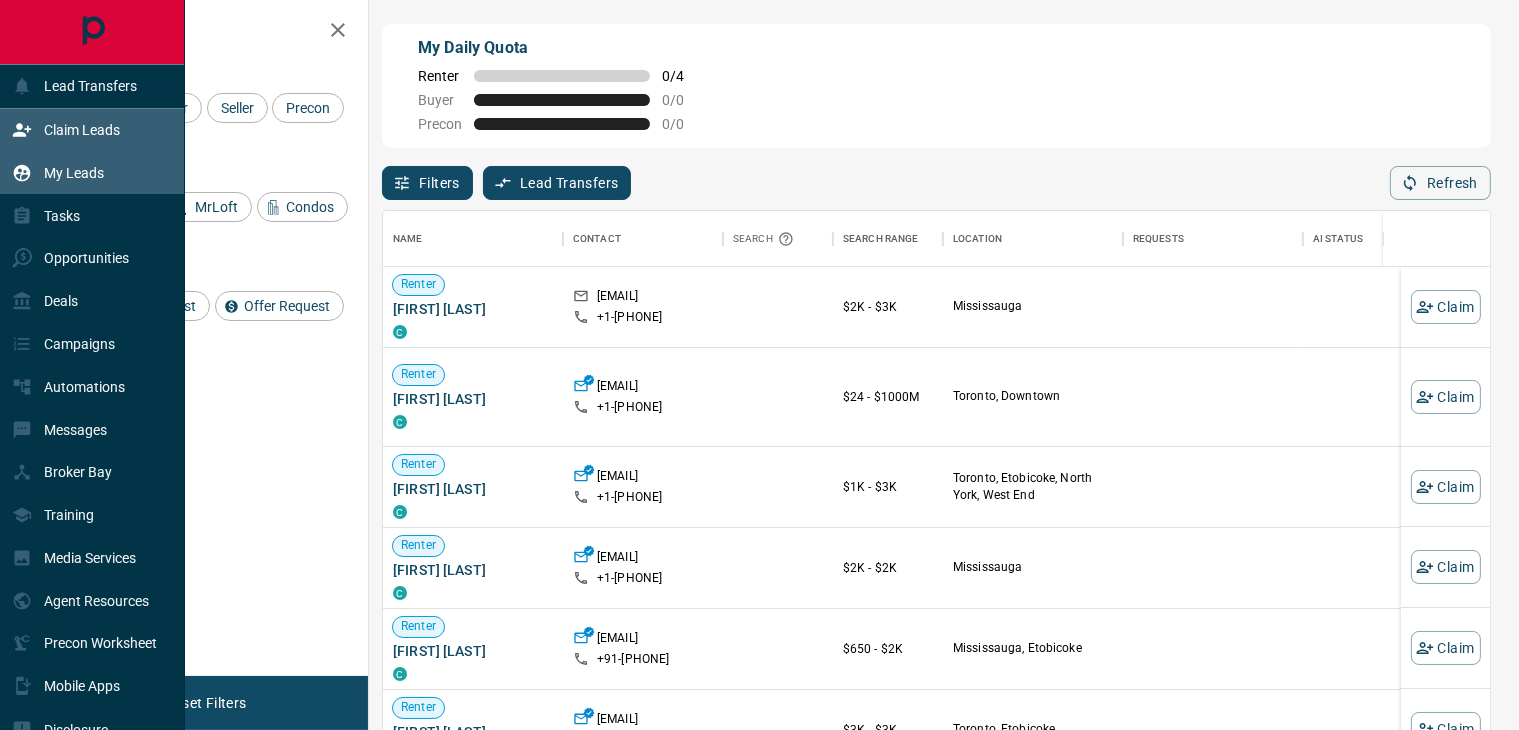 click on "My Leads" at bounding box center (58, 172) 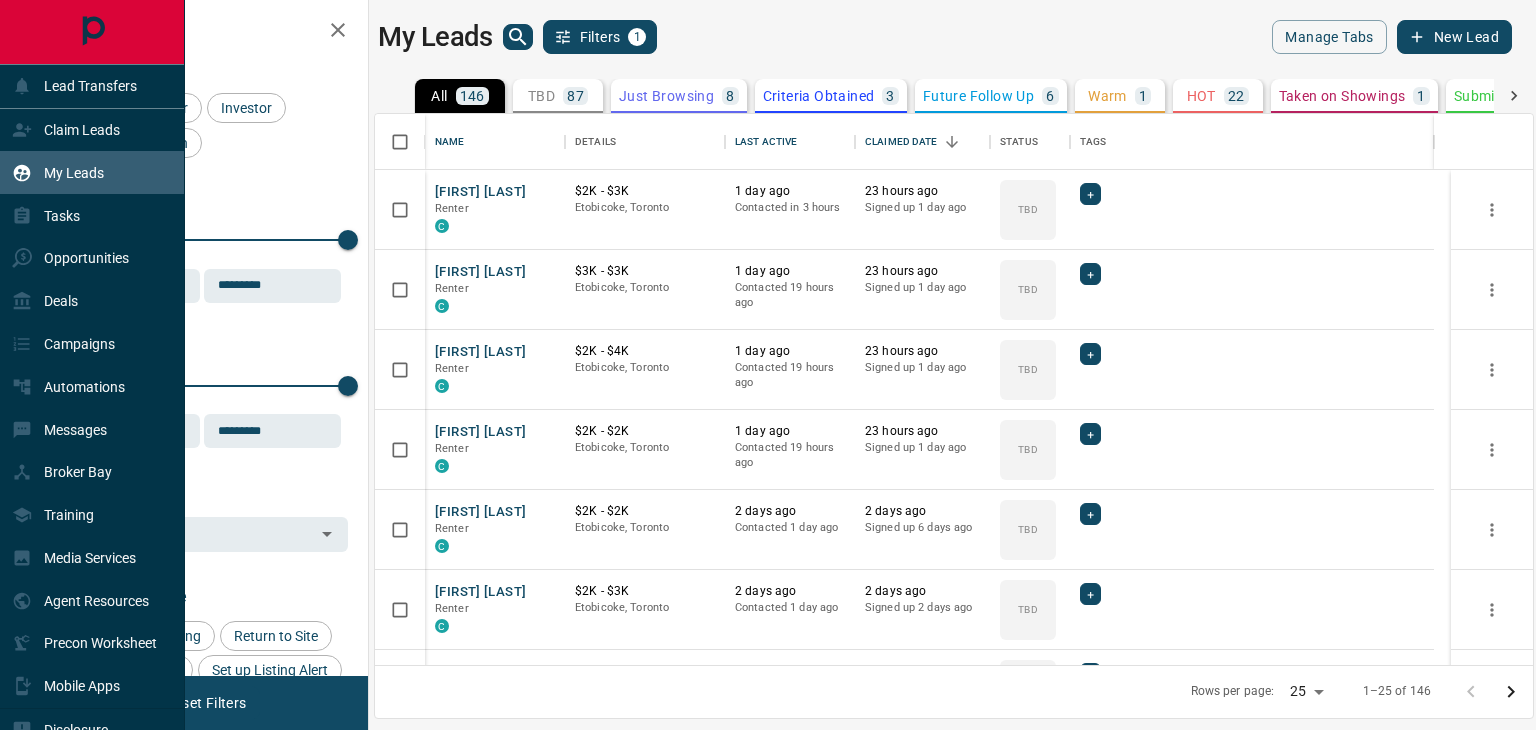 scroll, scrollTop: 17, scrollLeft: 17, axis: both 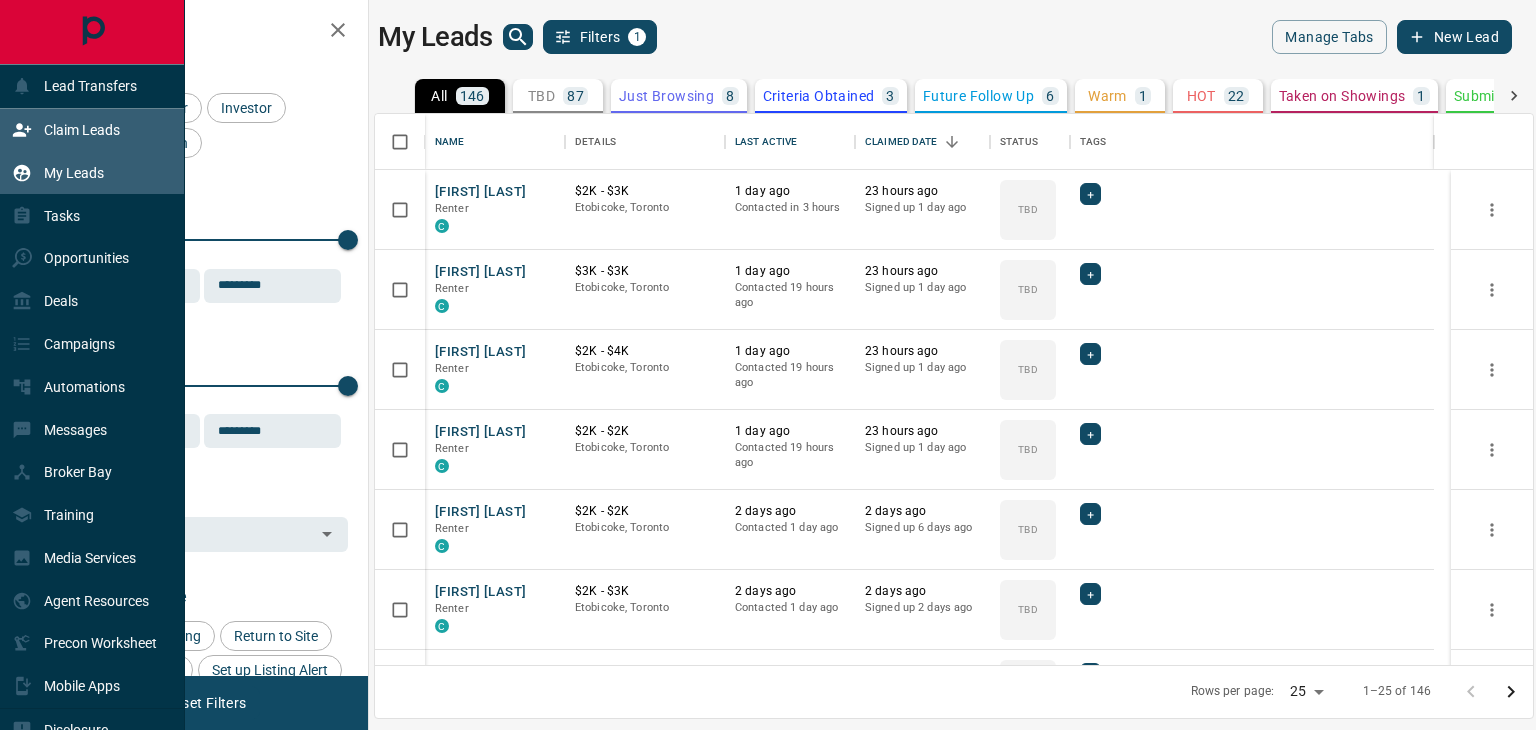 click on "Claim Leads" at bounding box center (66, 130) 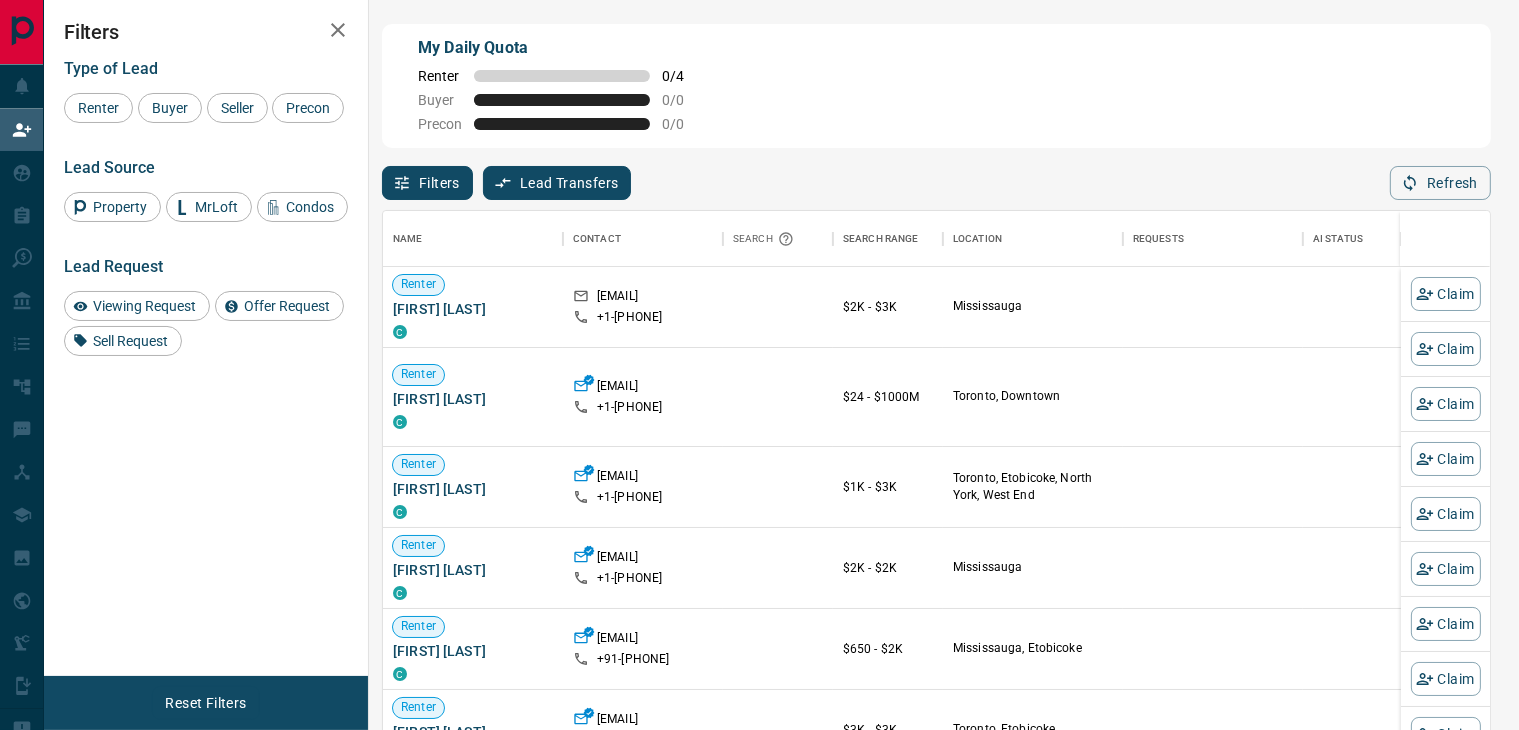 scroll, scrollTop: 17, scrollLeft: 17, axis: both 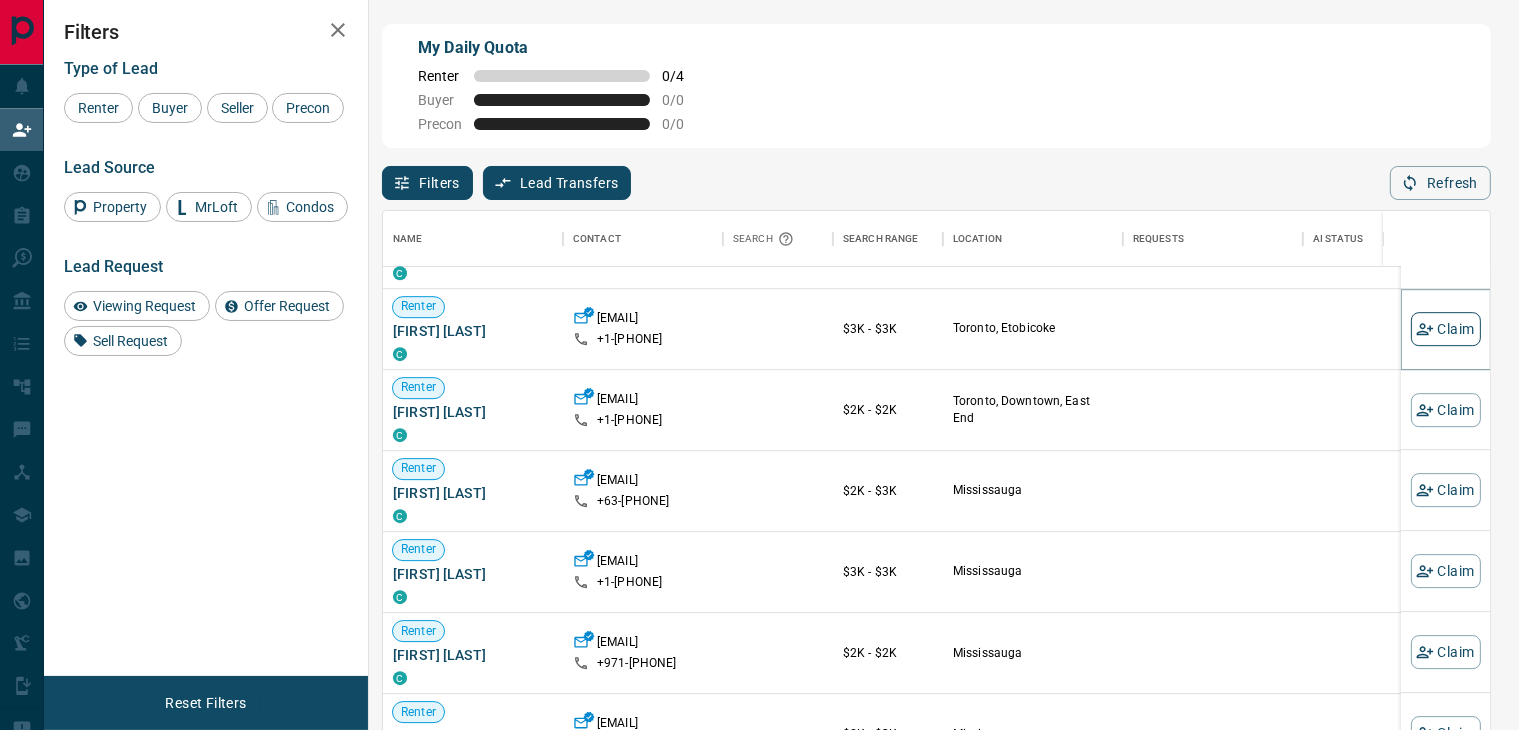 click on "Claim" at bounding box center (1446, 329) 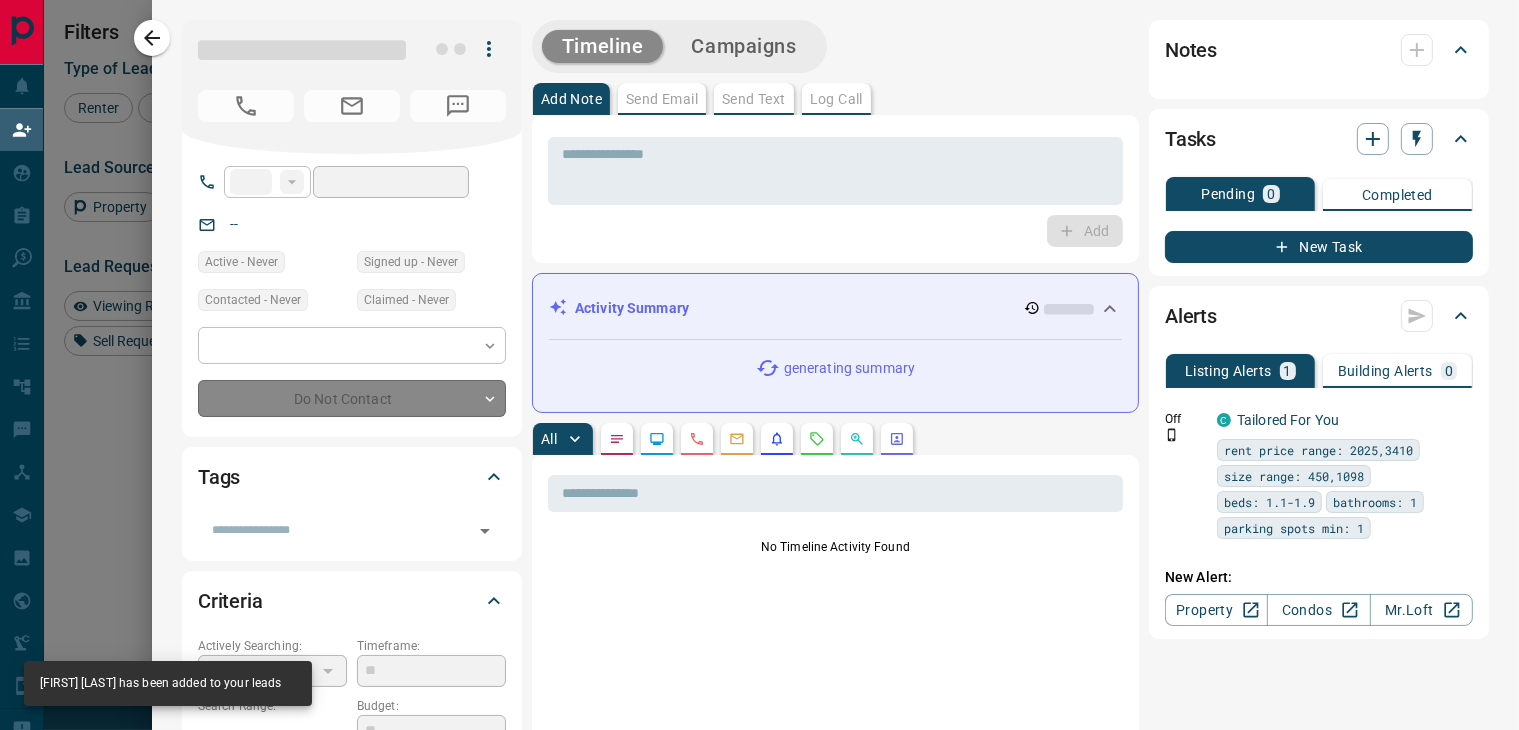 type on "**" 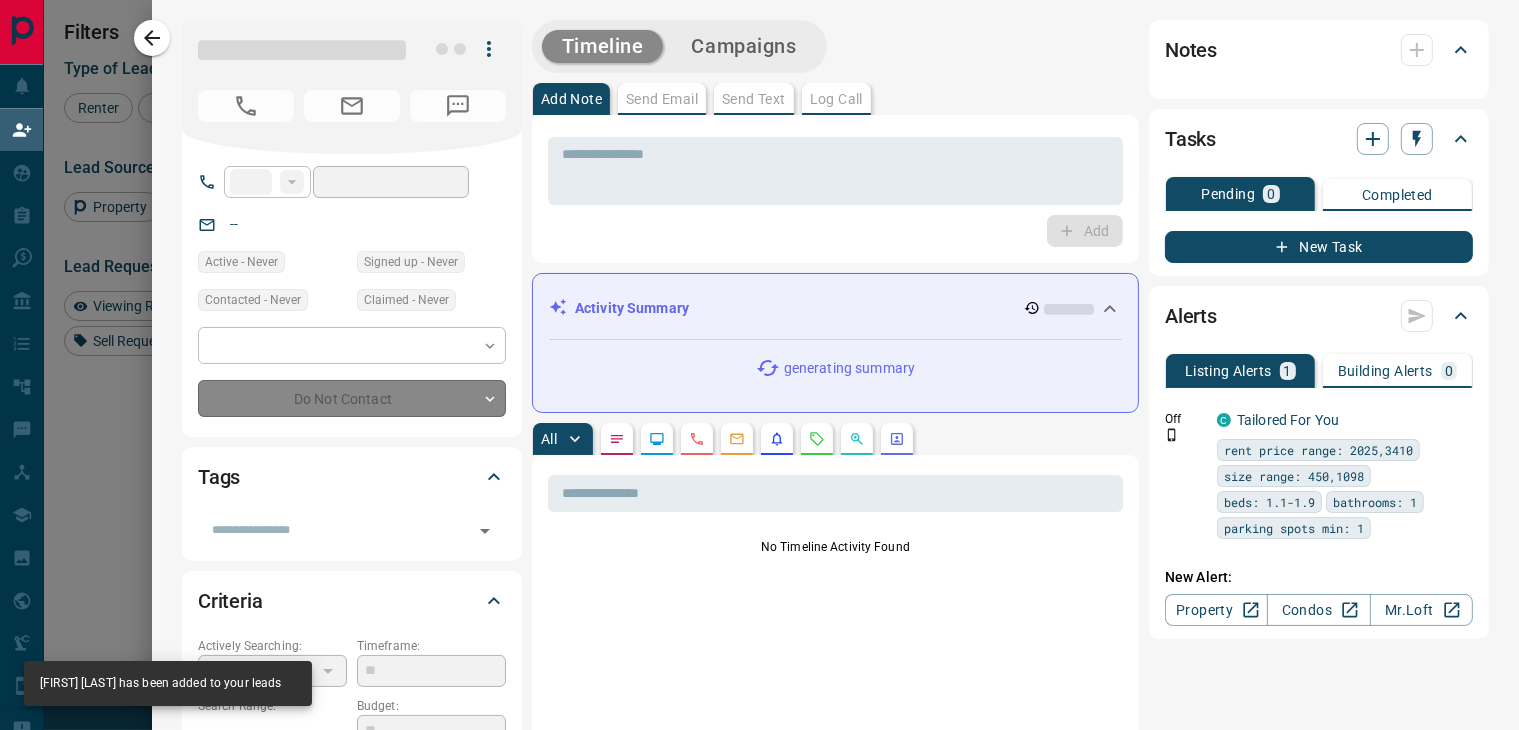 type on "**********" 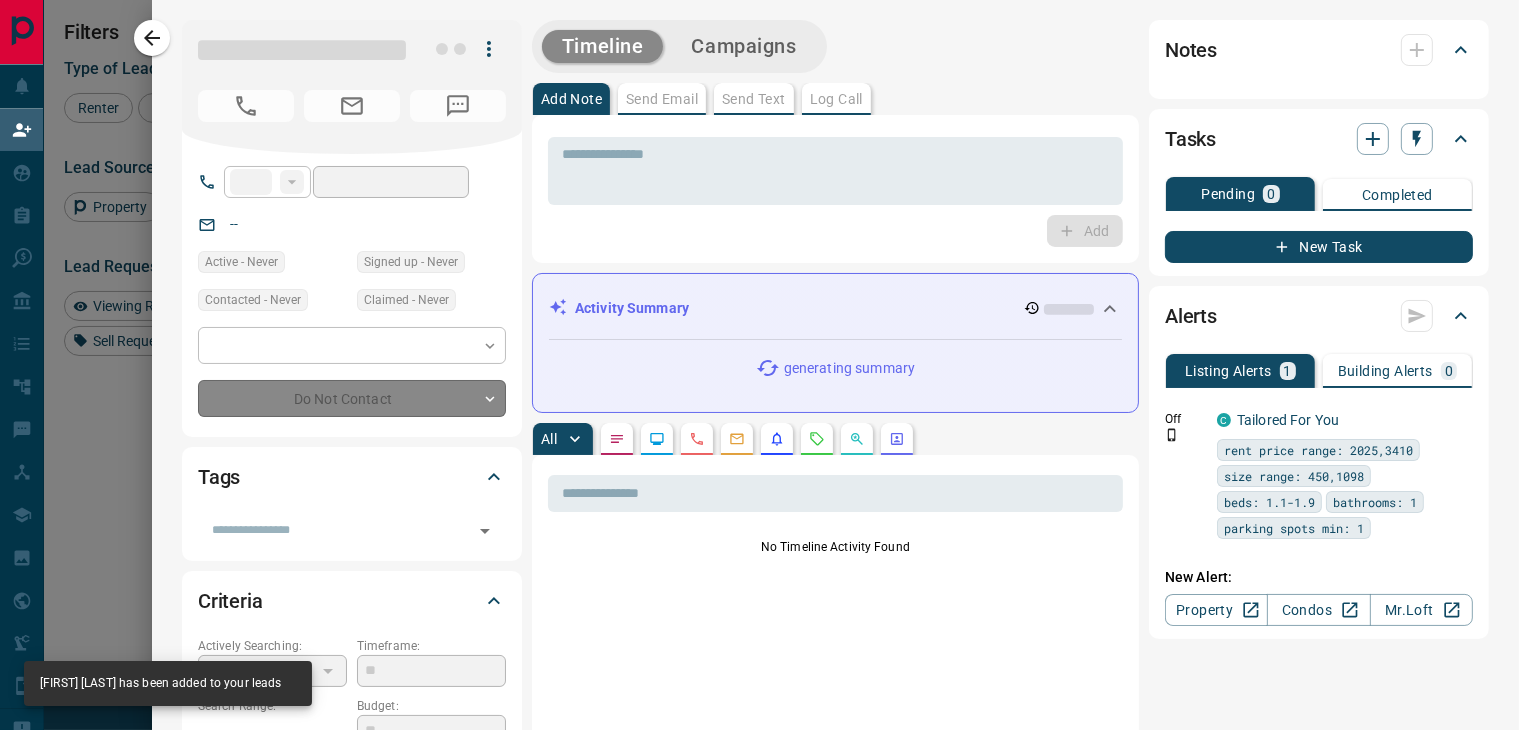 type on "**********" 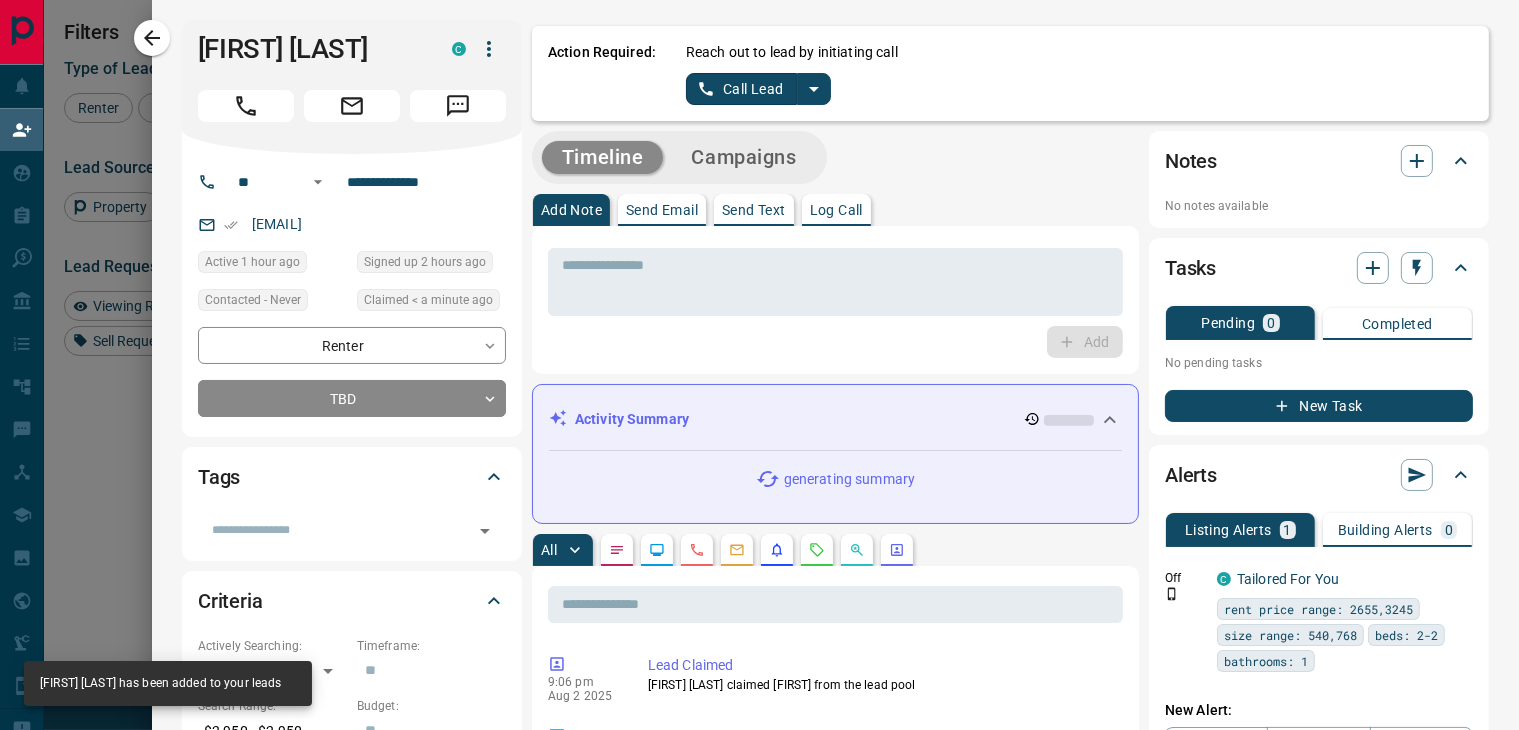 click 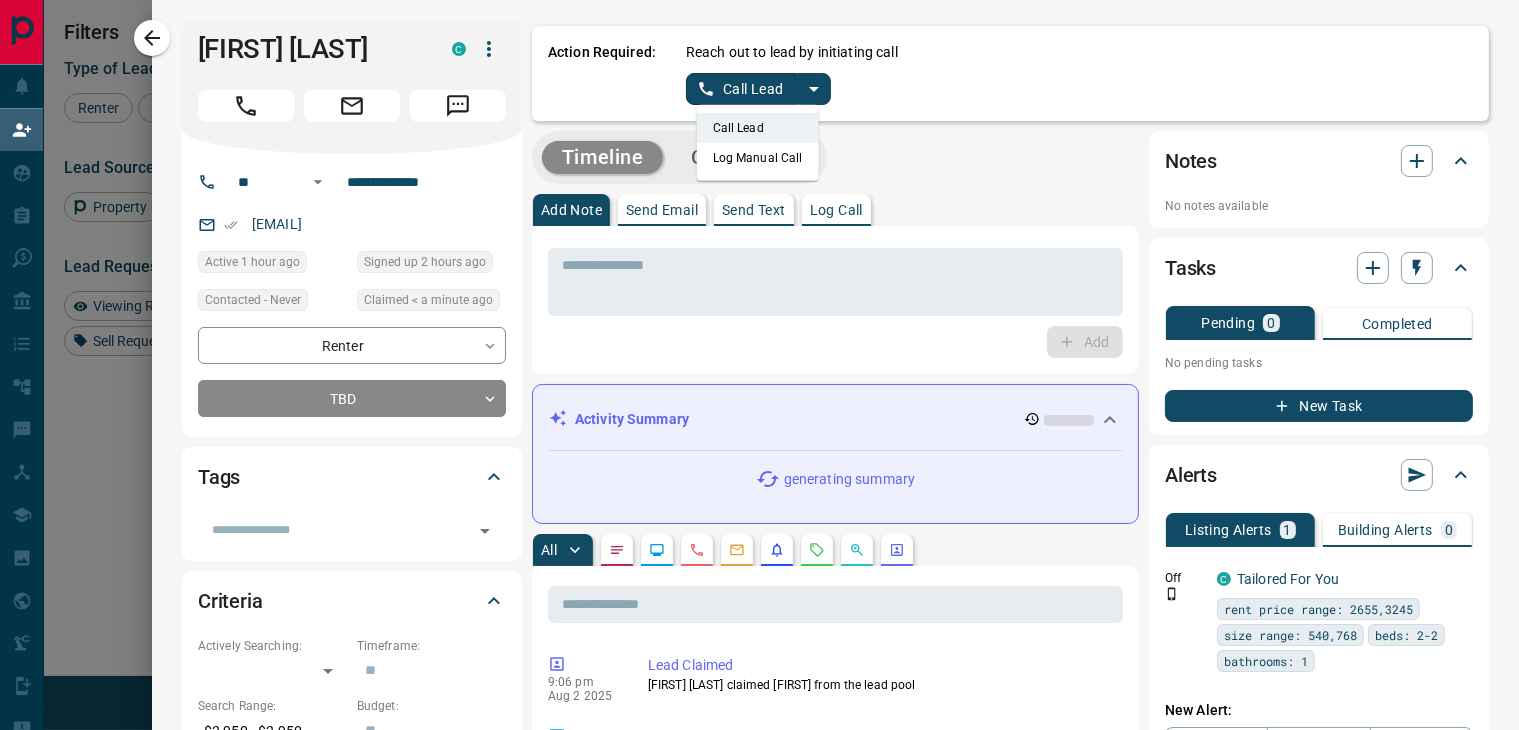 click on "Log Manual Call" at bounding box center [758, 158] 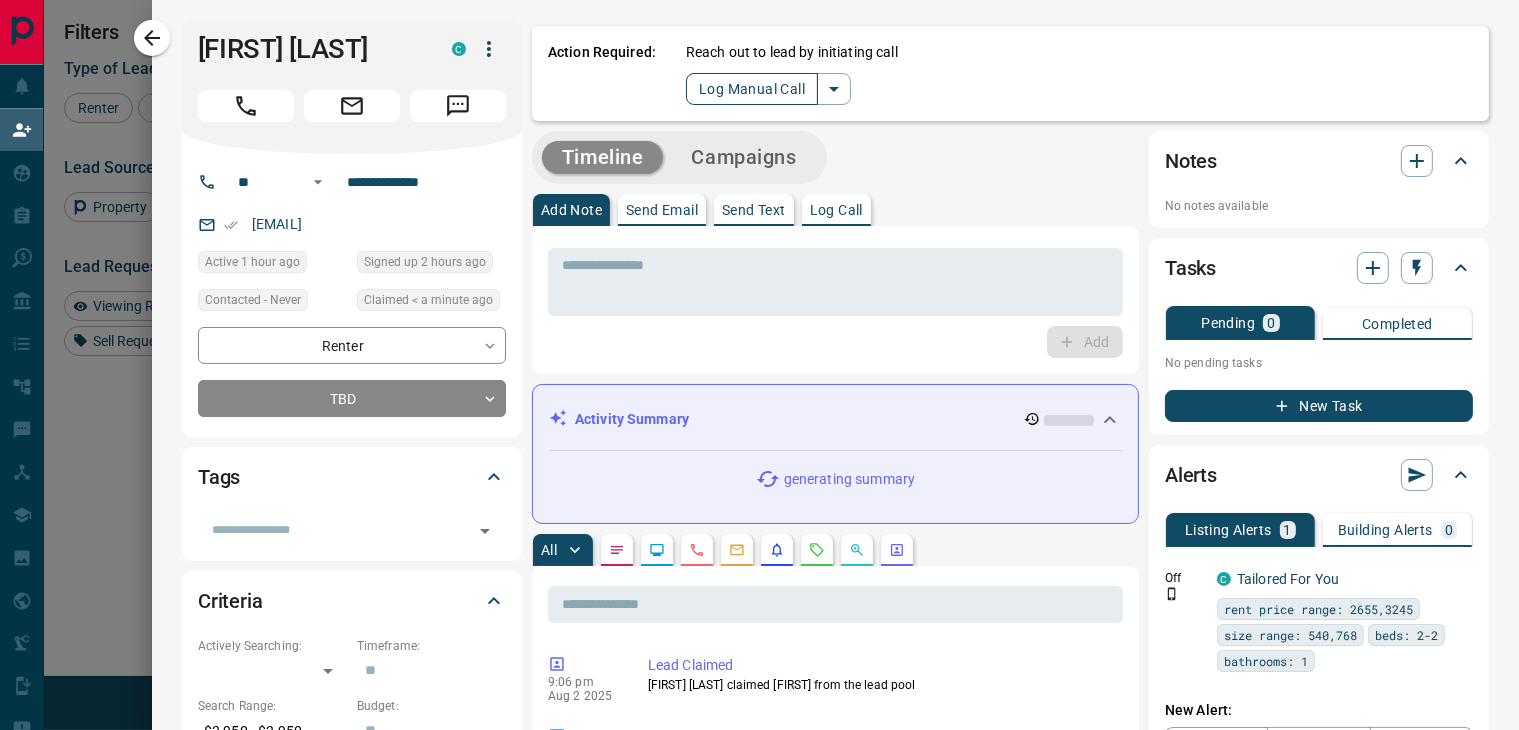 click on "Log Manual Call" at bounding box center (752, 89) 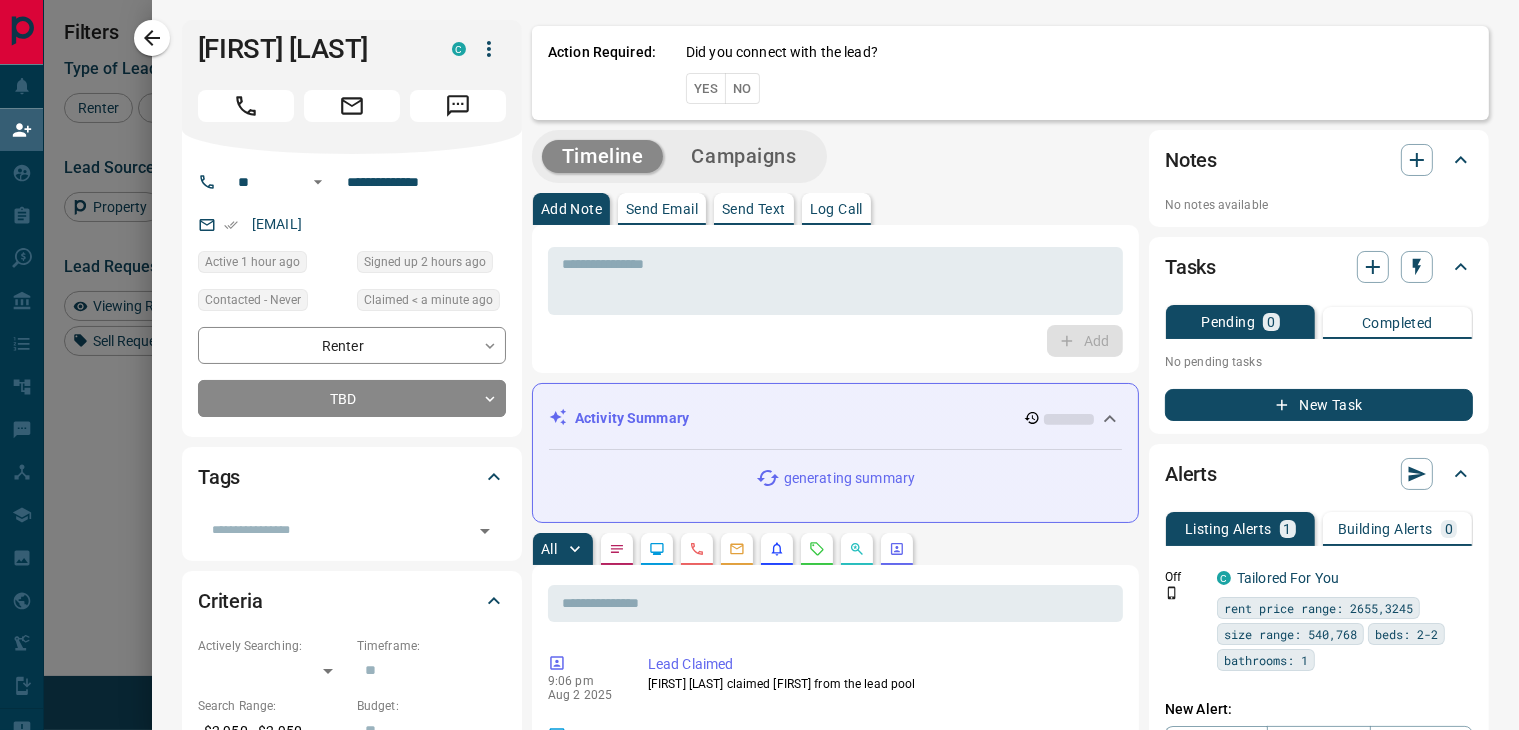 click on "Yes" at bounding box center [706, 88] 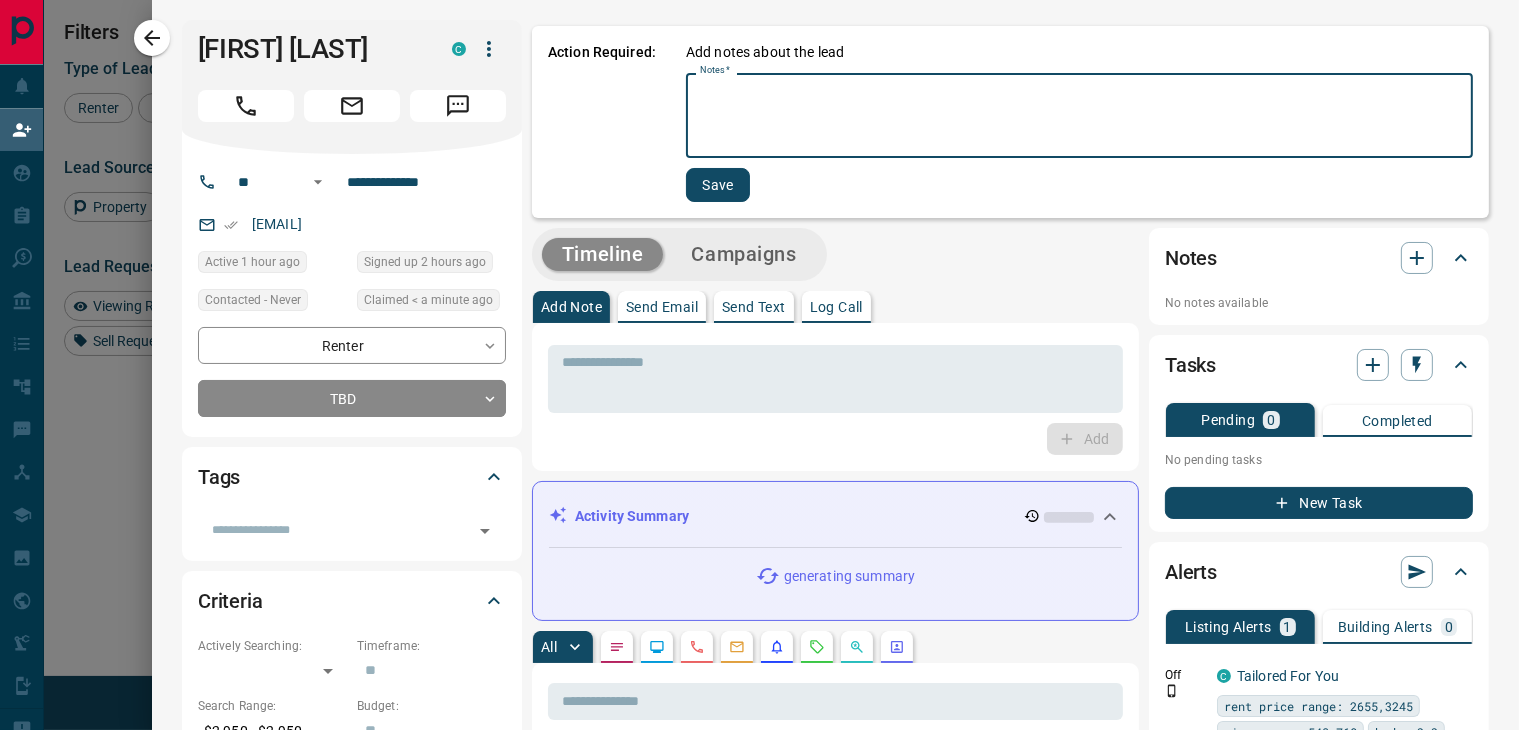 click on "Notes   *" at bounding box center [1079, 116] 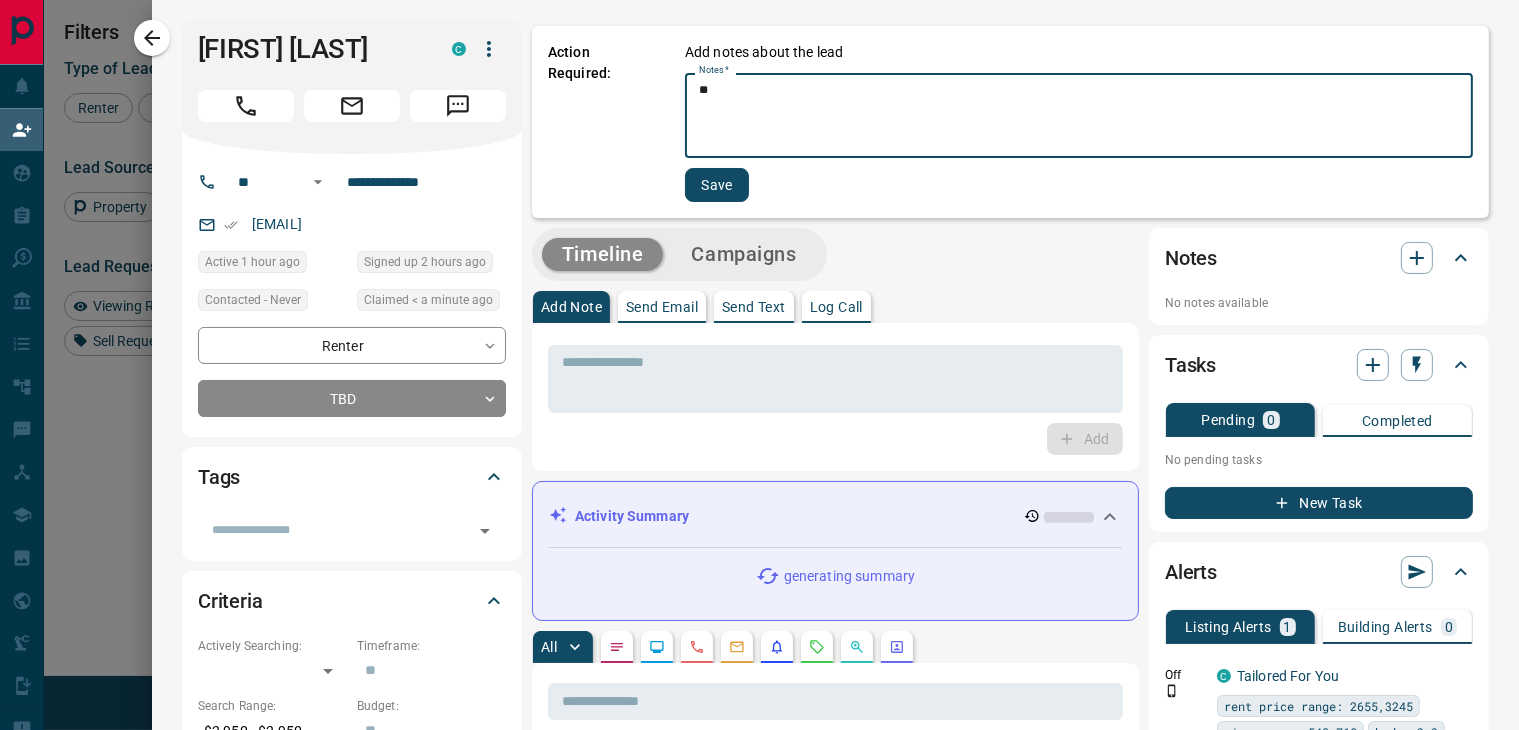 type on "*" 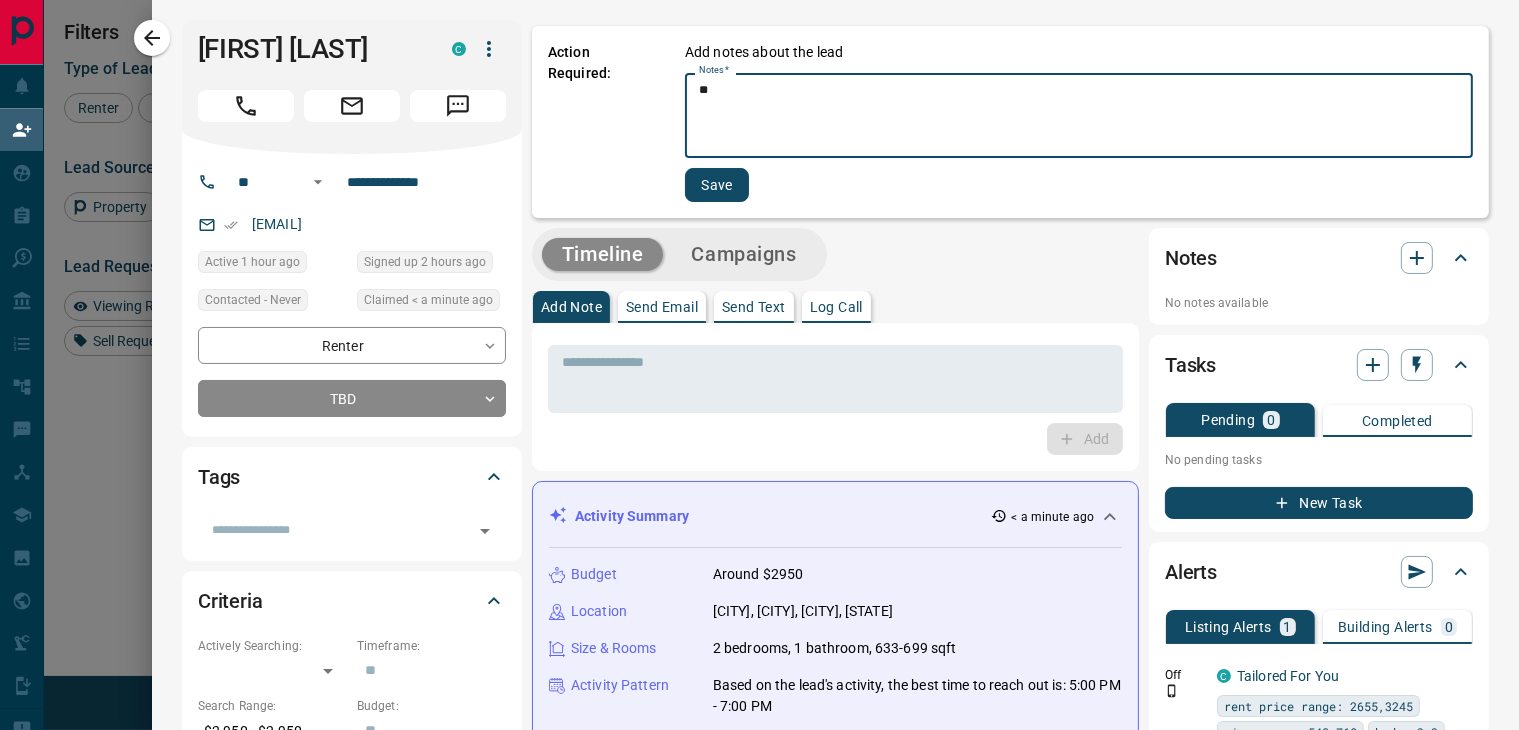 type on "*" 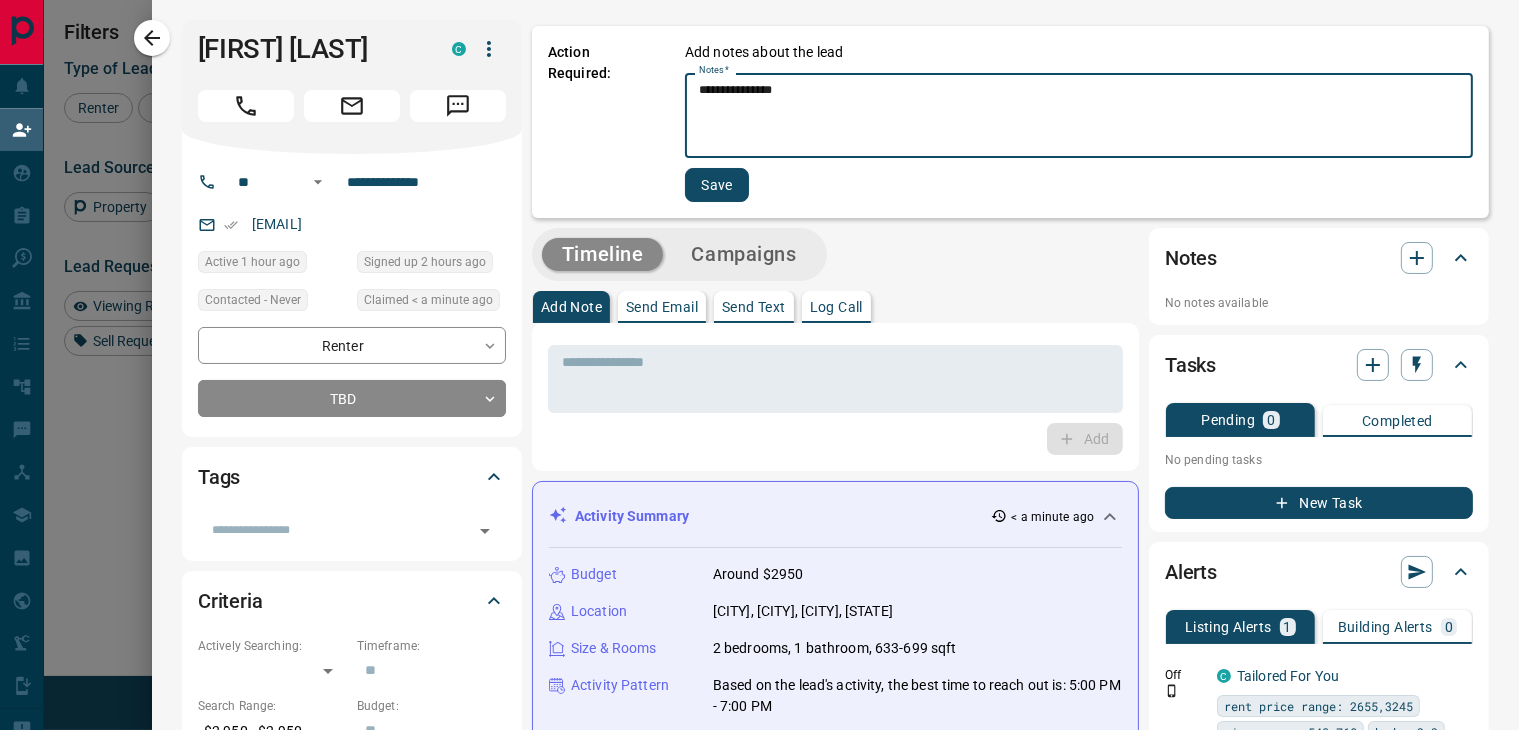 type on "**********" 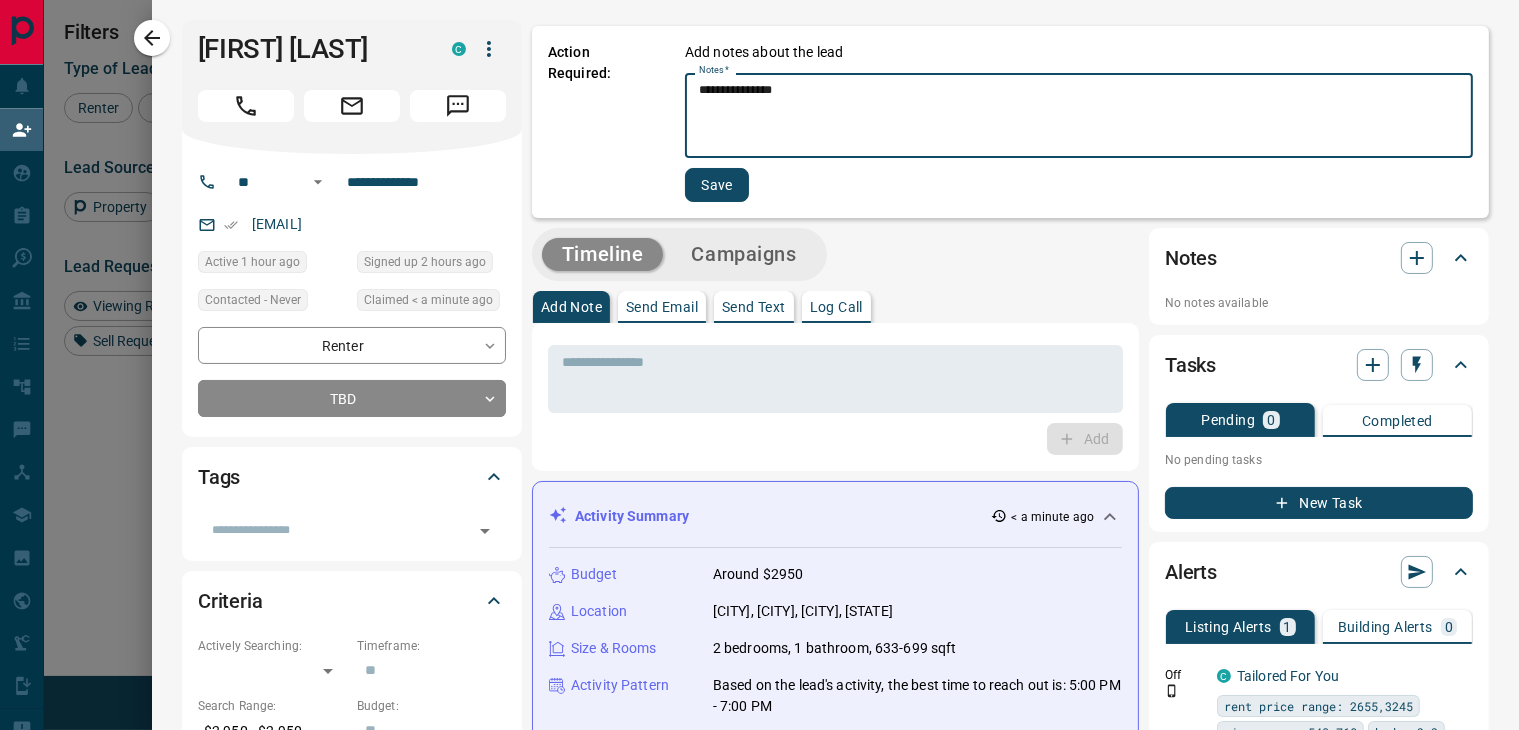 click on "Save" at bounding box center [717, 185] 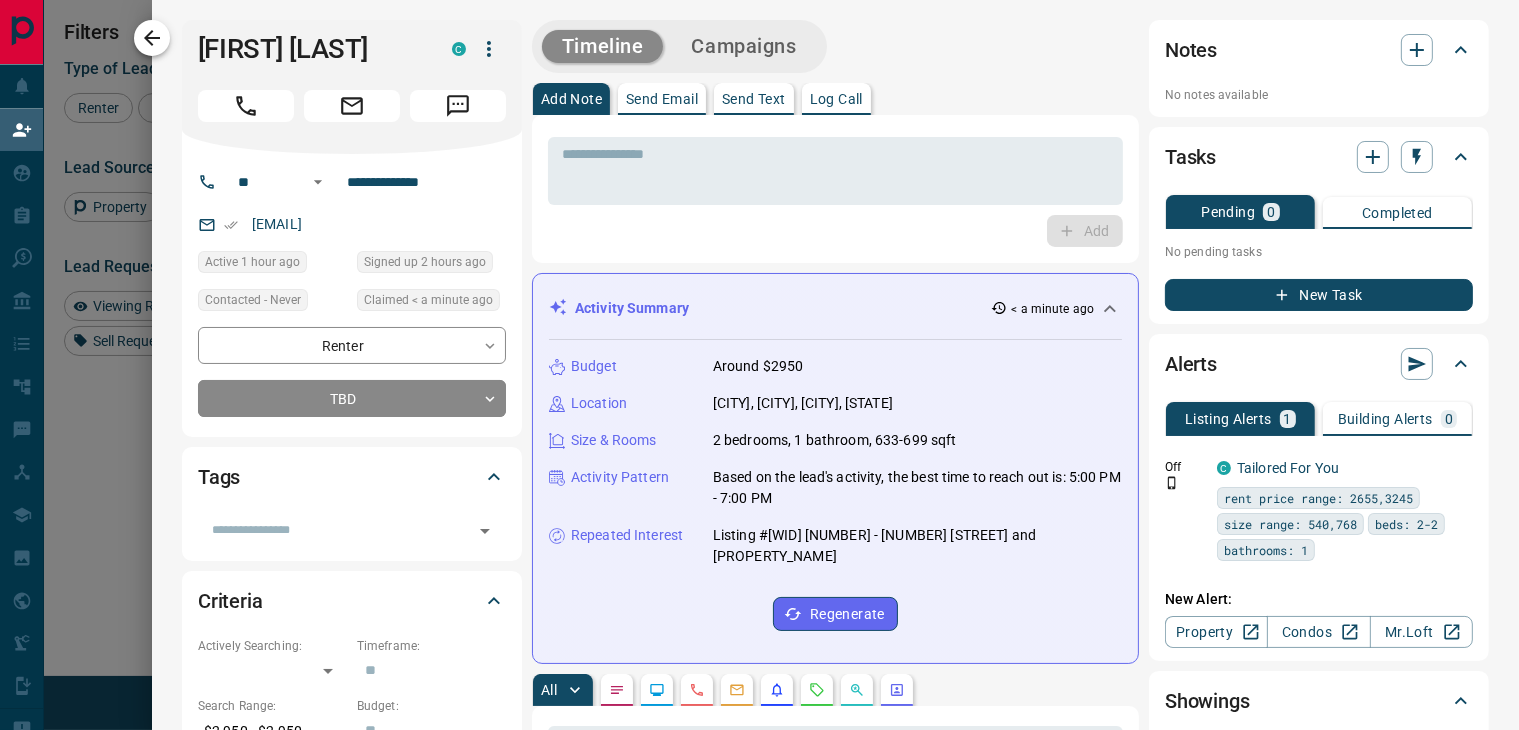 click at bounding box center (152, 38) 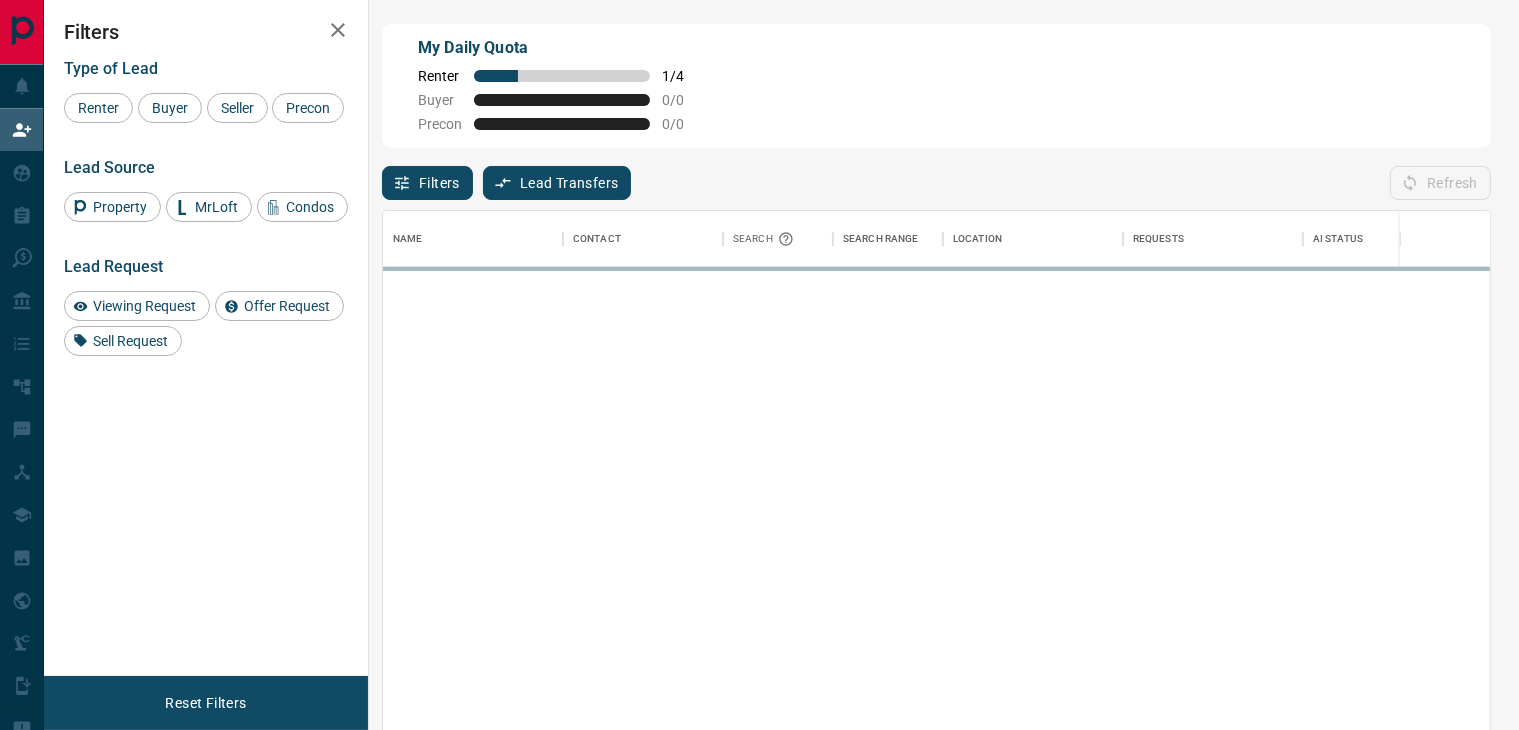 scroll, scrollTop: 17, scrollLeft: 17, axis: both 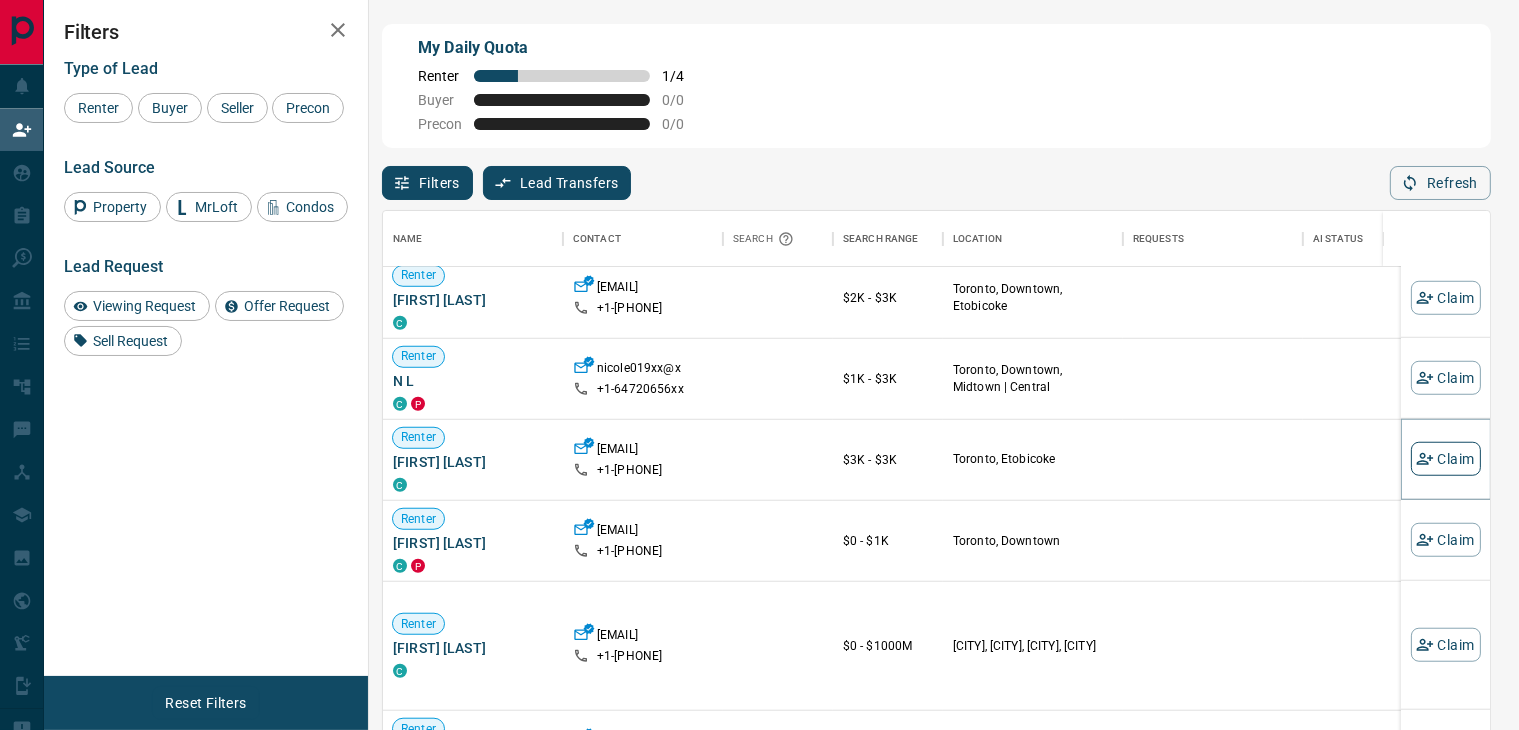 click on "Claim" at bounding box center (1446, 459) 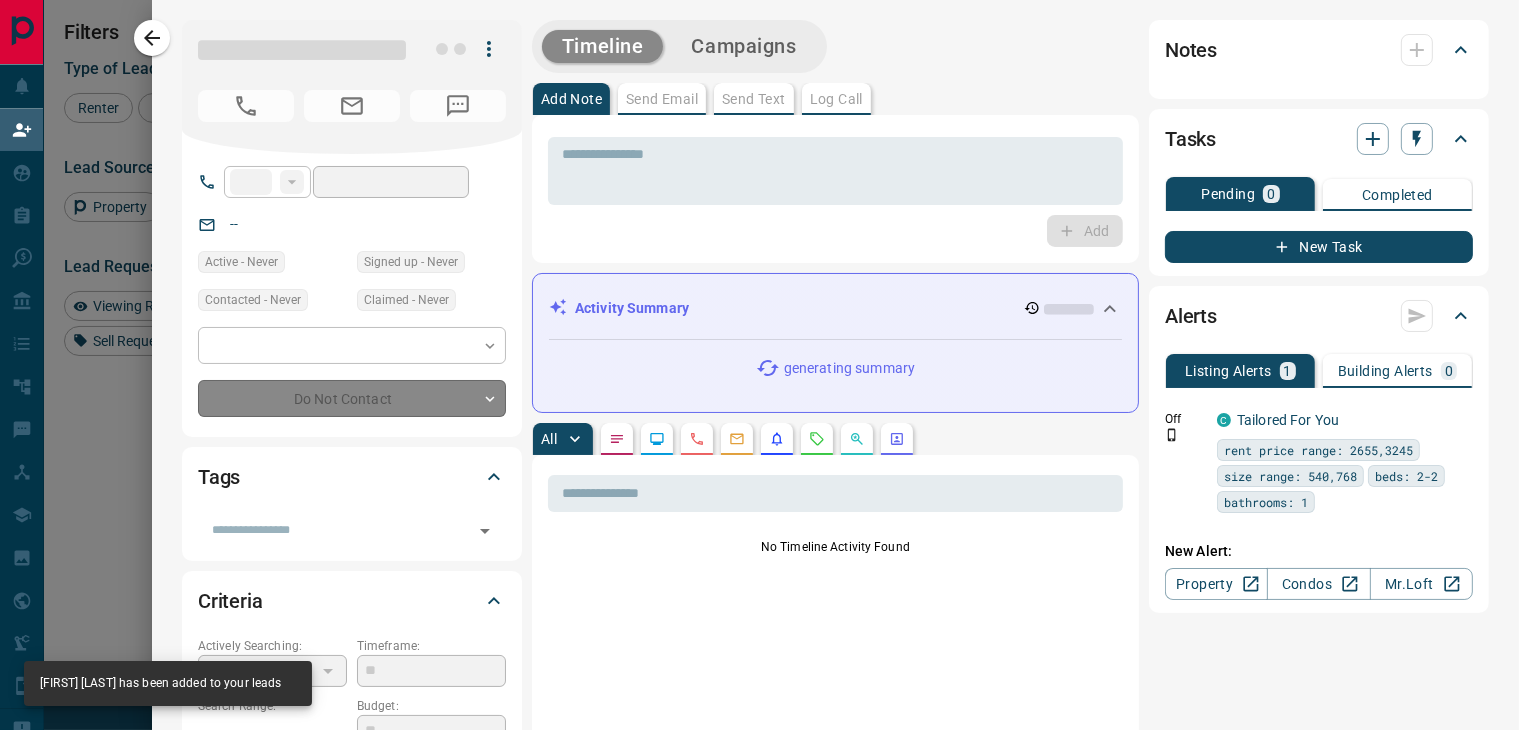 type on "**" 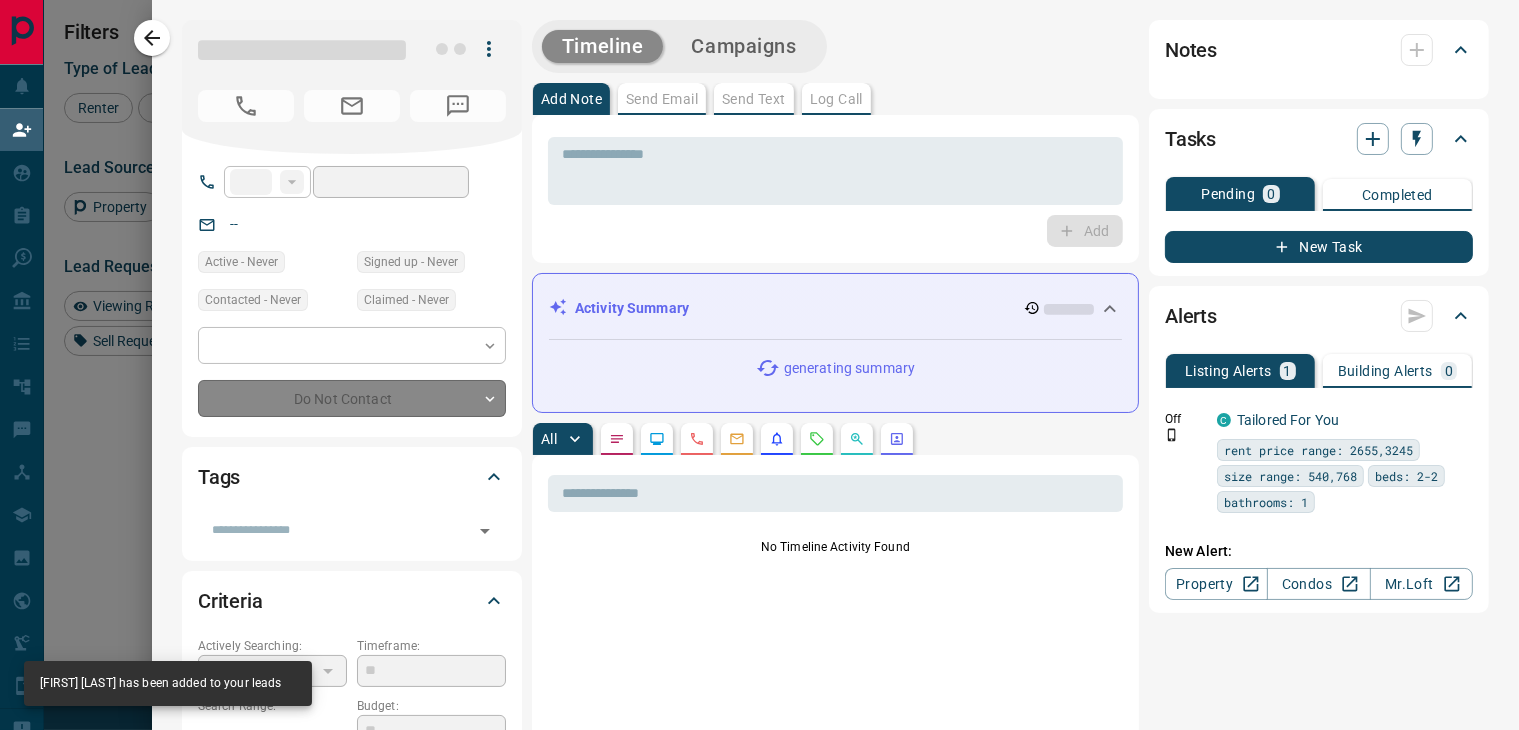 type on "**********" 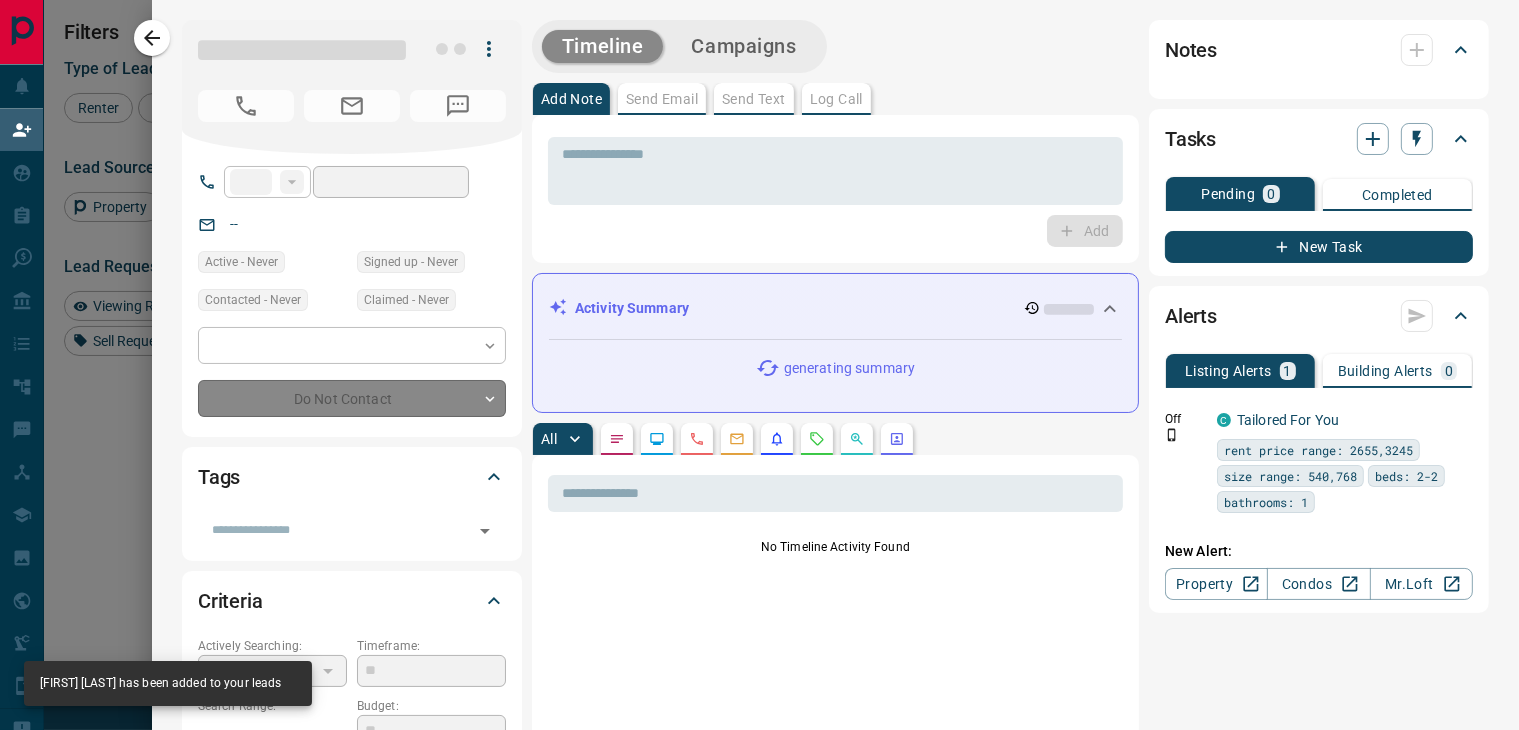 type on "**********" 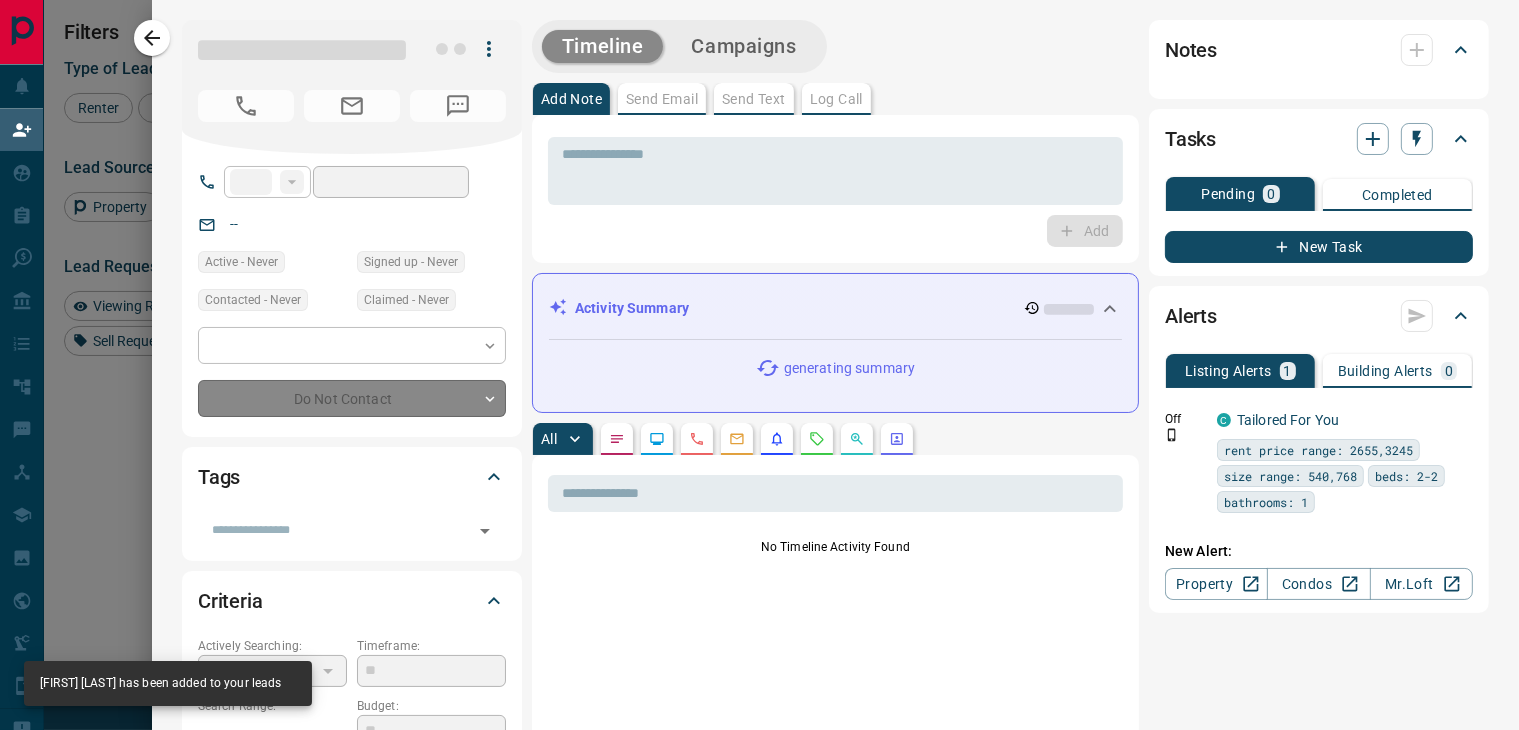 type on "**" 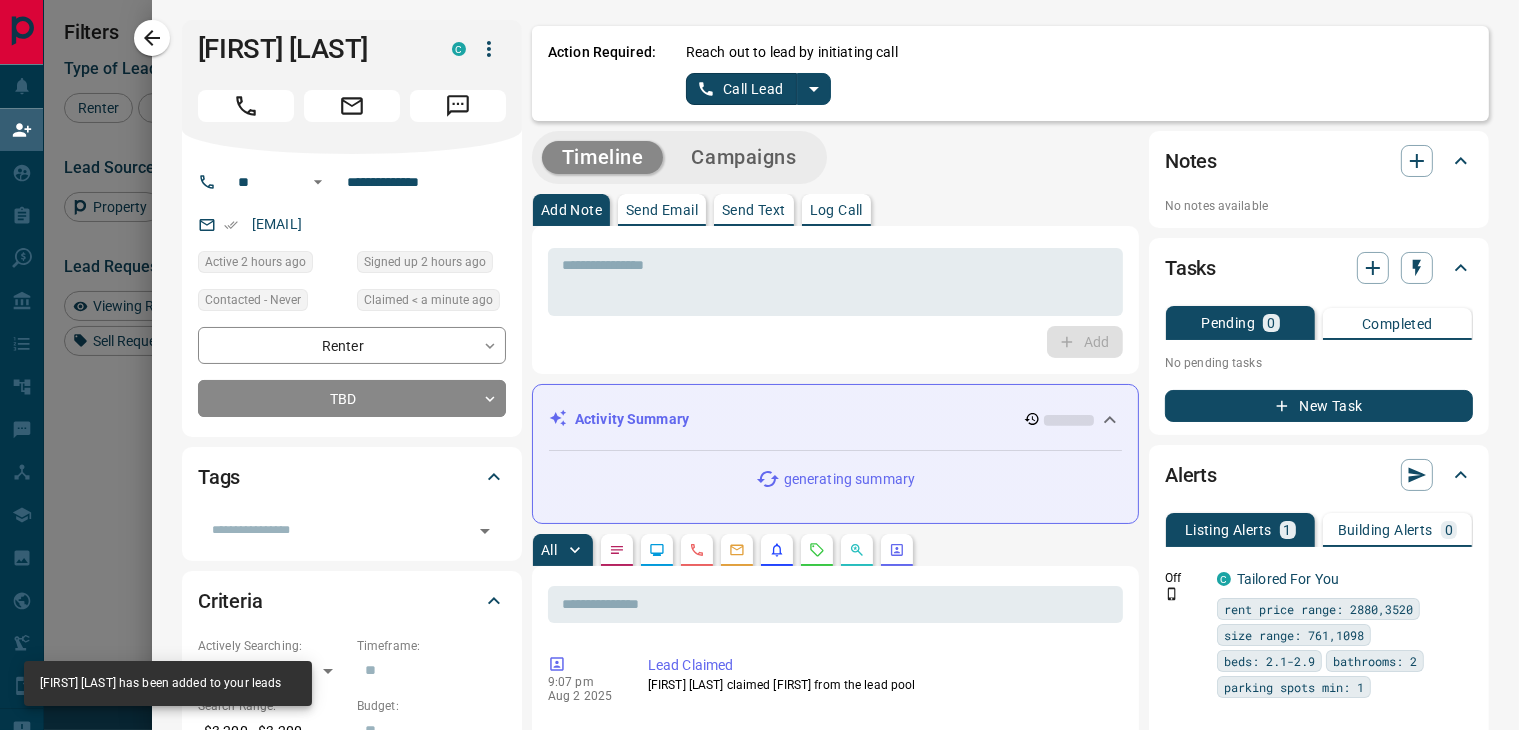 click 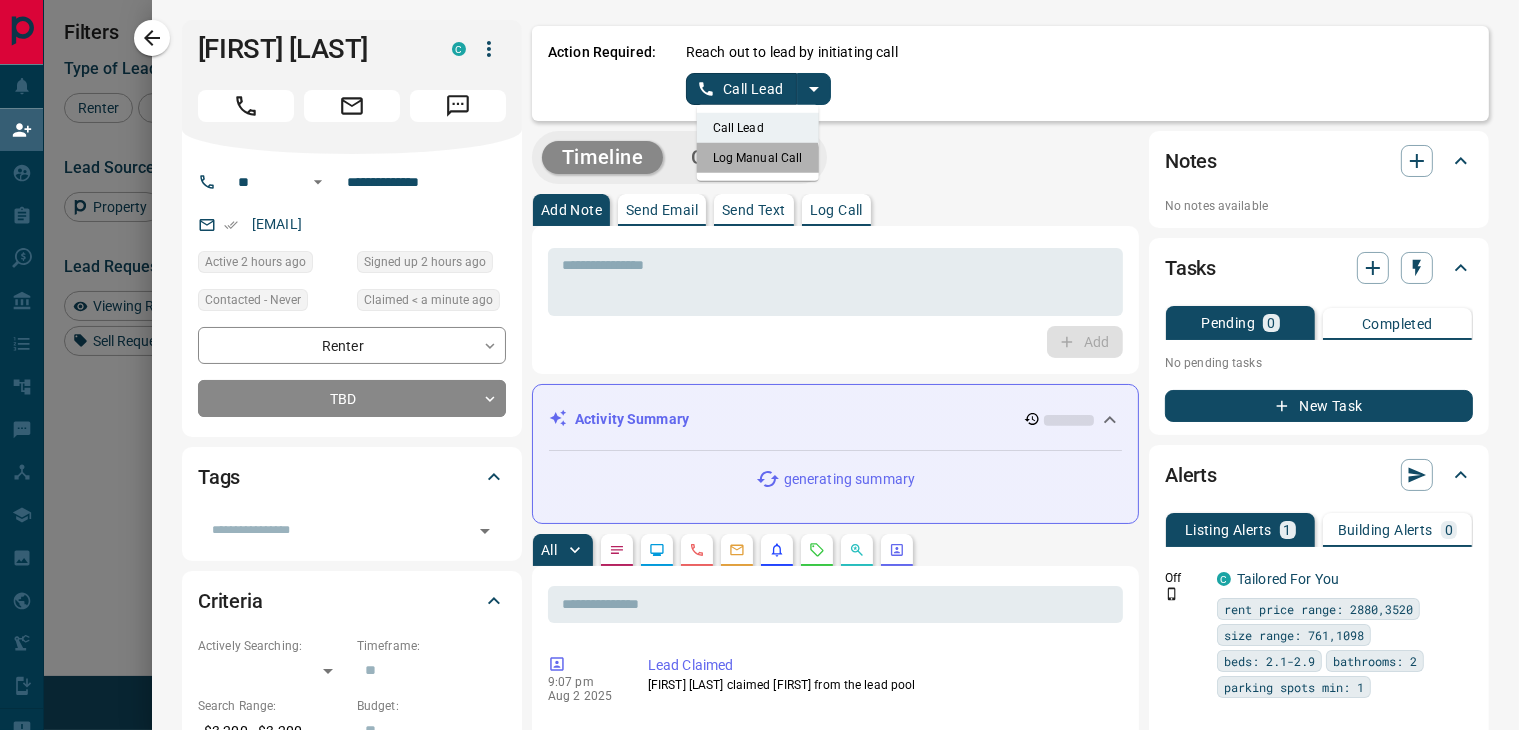 click on "Log Manual Call" at bounding box center [758, 158] 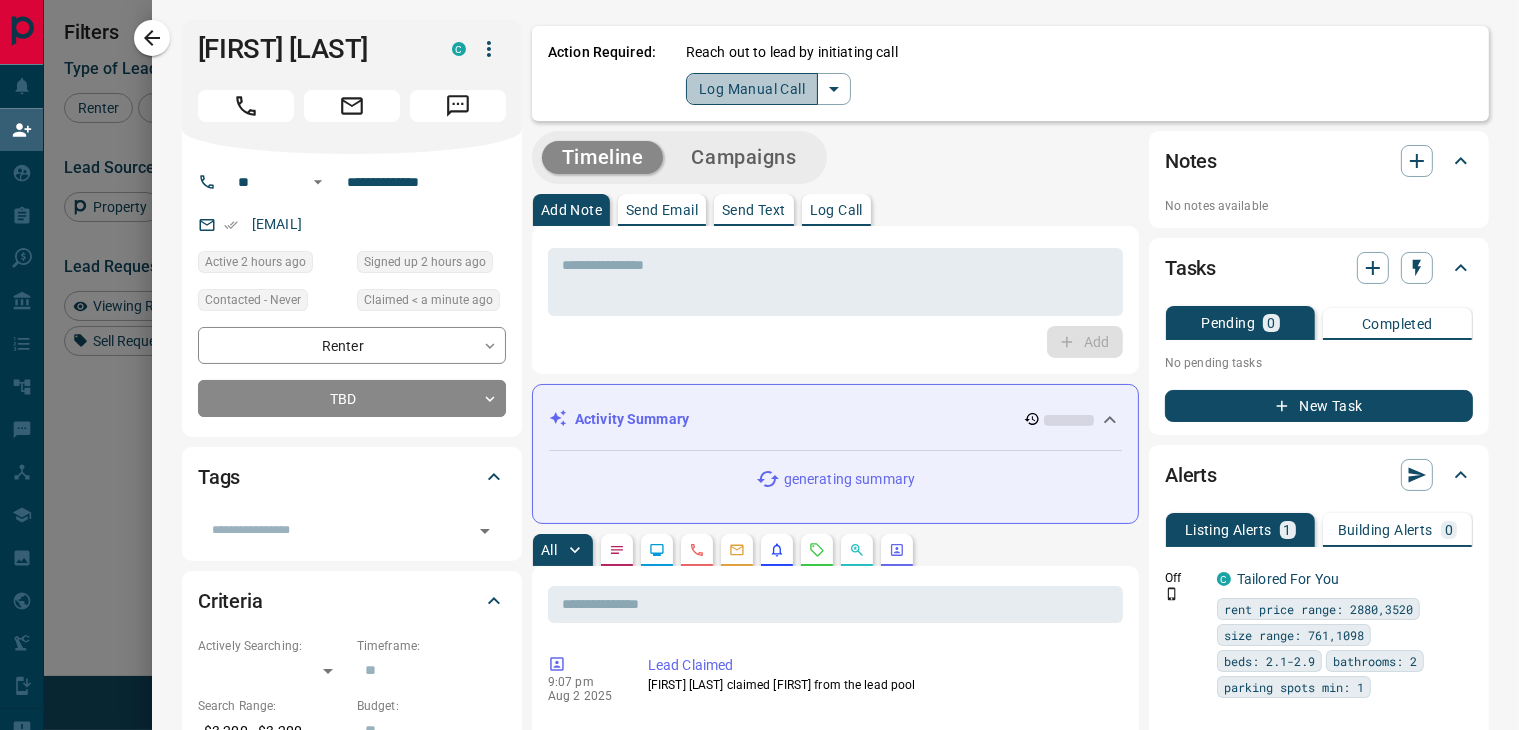 click on "Log Manual Call" at bounding box center [752, 89] 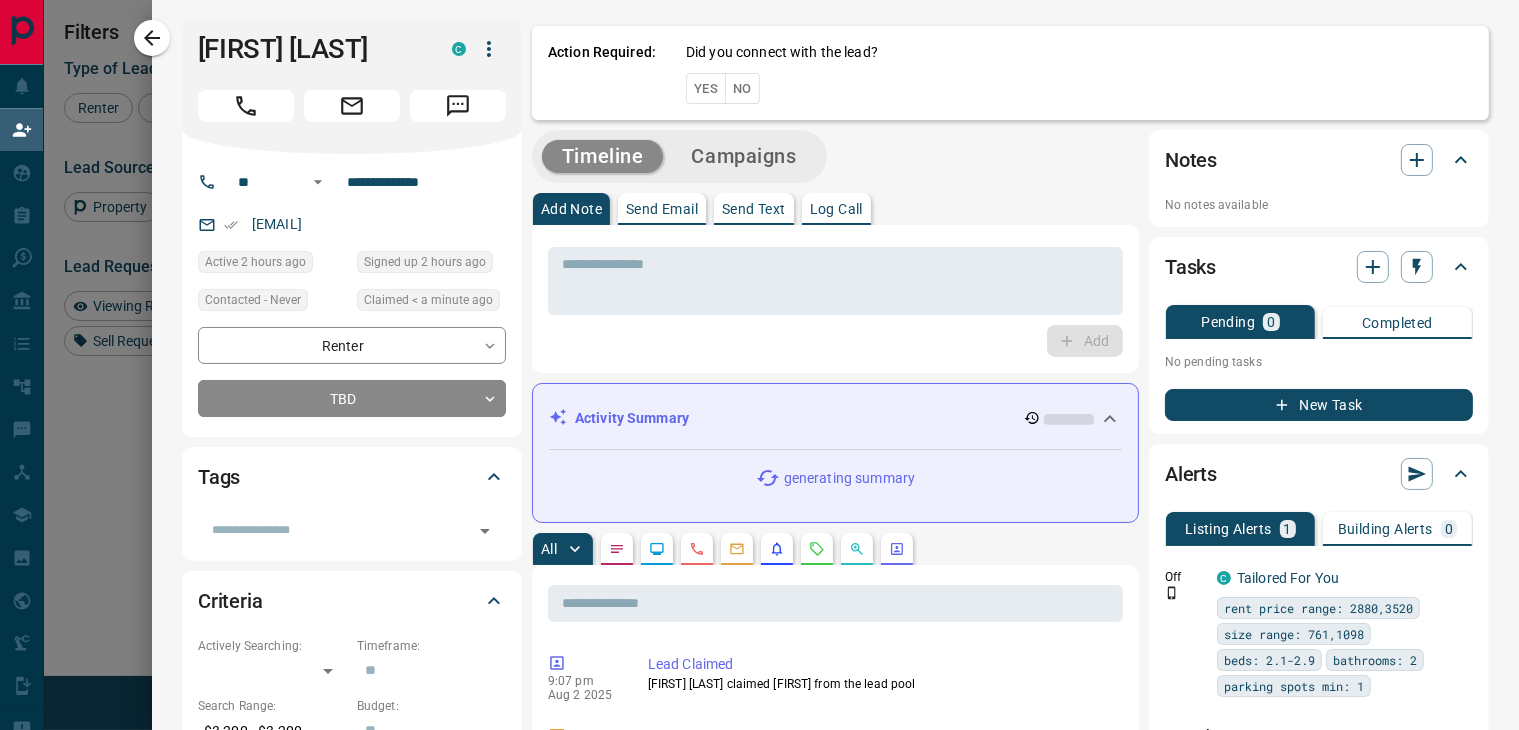 click on "Yes" at bounding box center [706, 88] 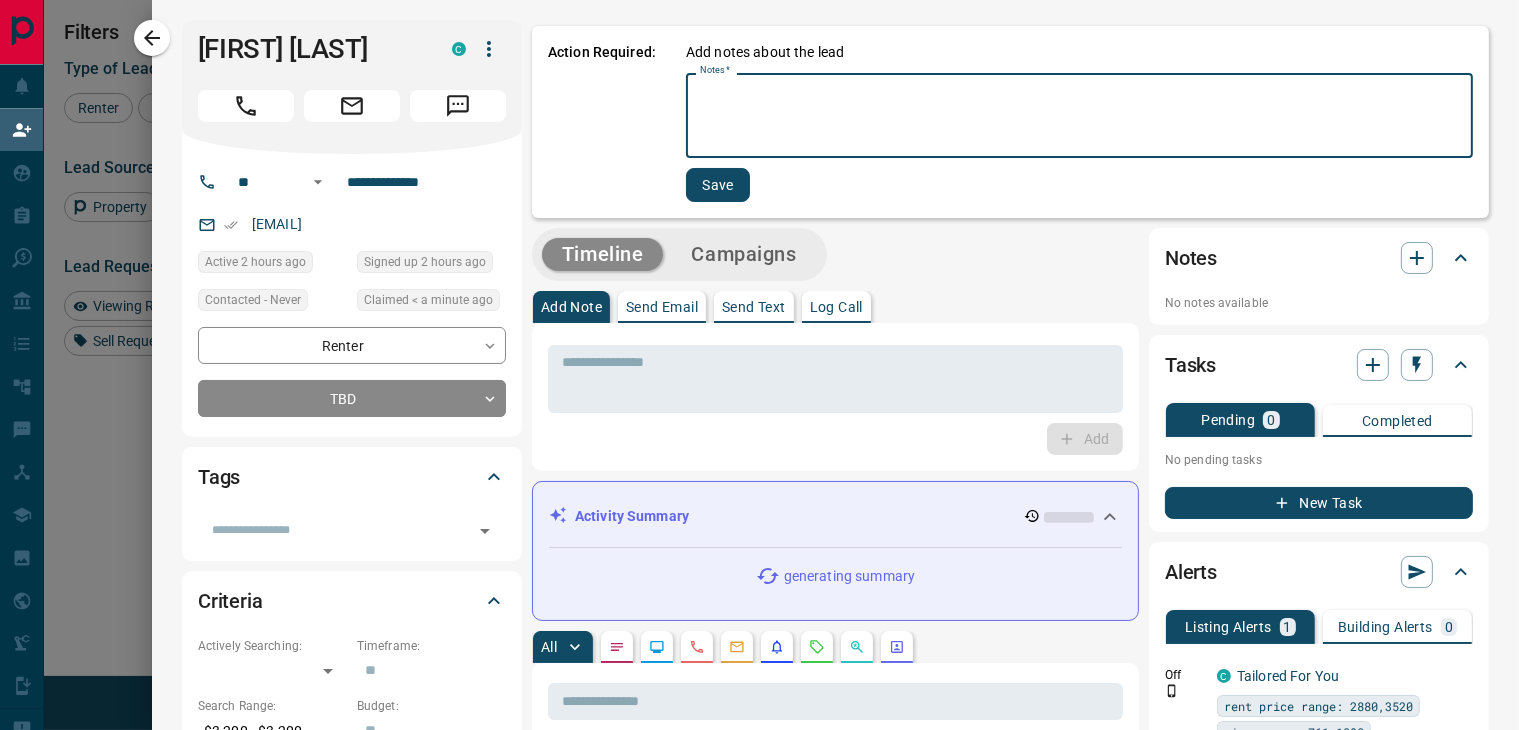 click on "Notes   *" at bounding box center [1079, 116] 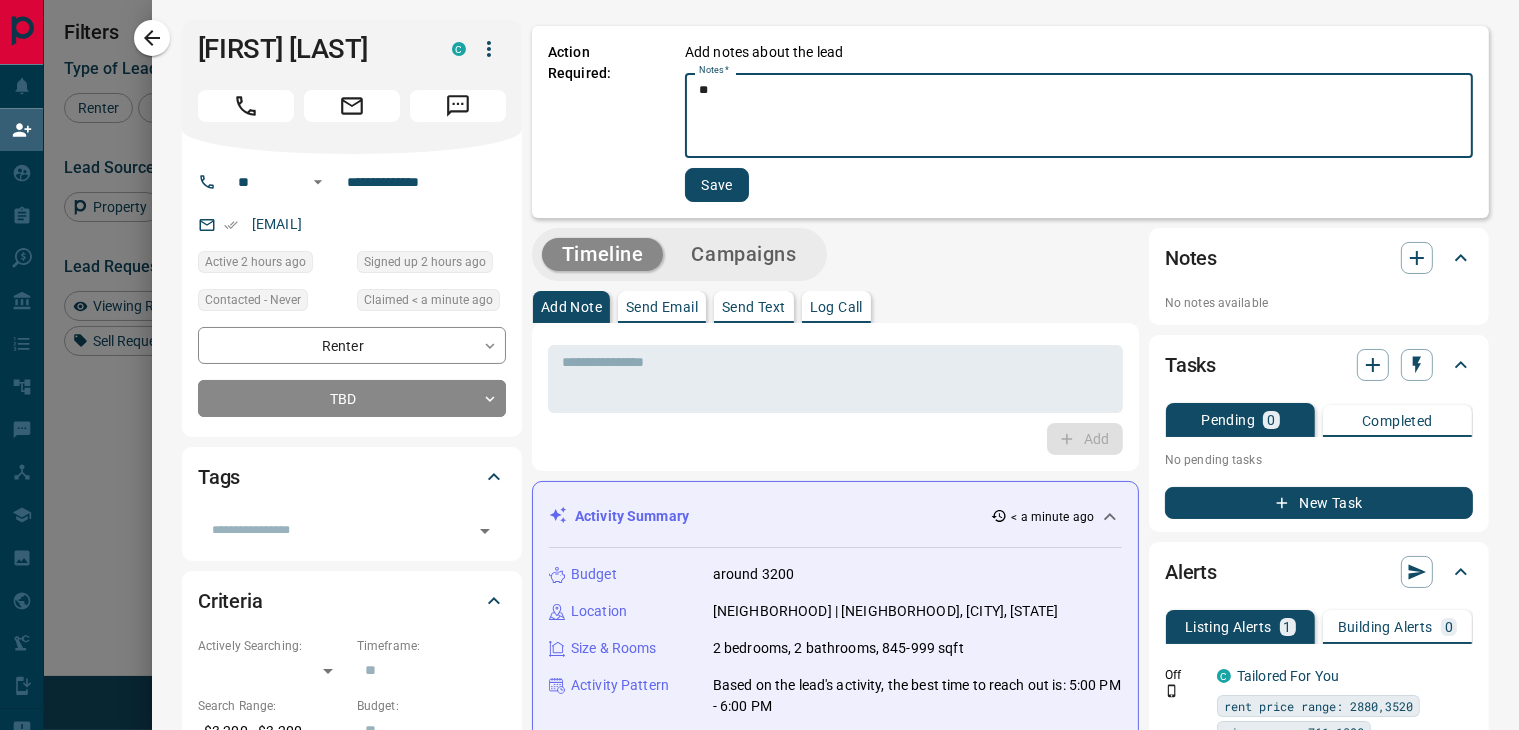 type on "*" 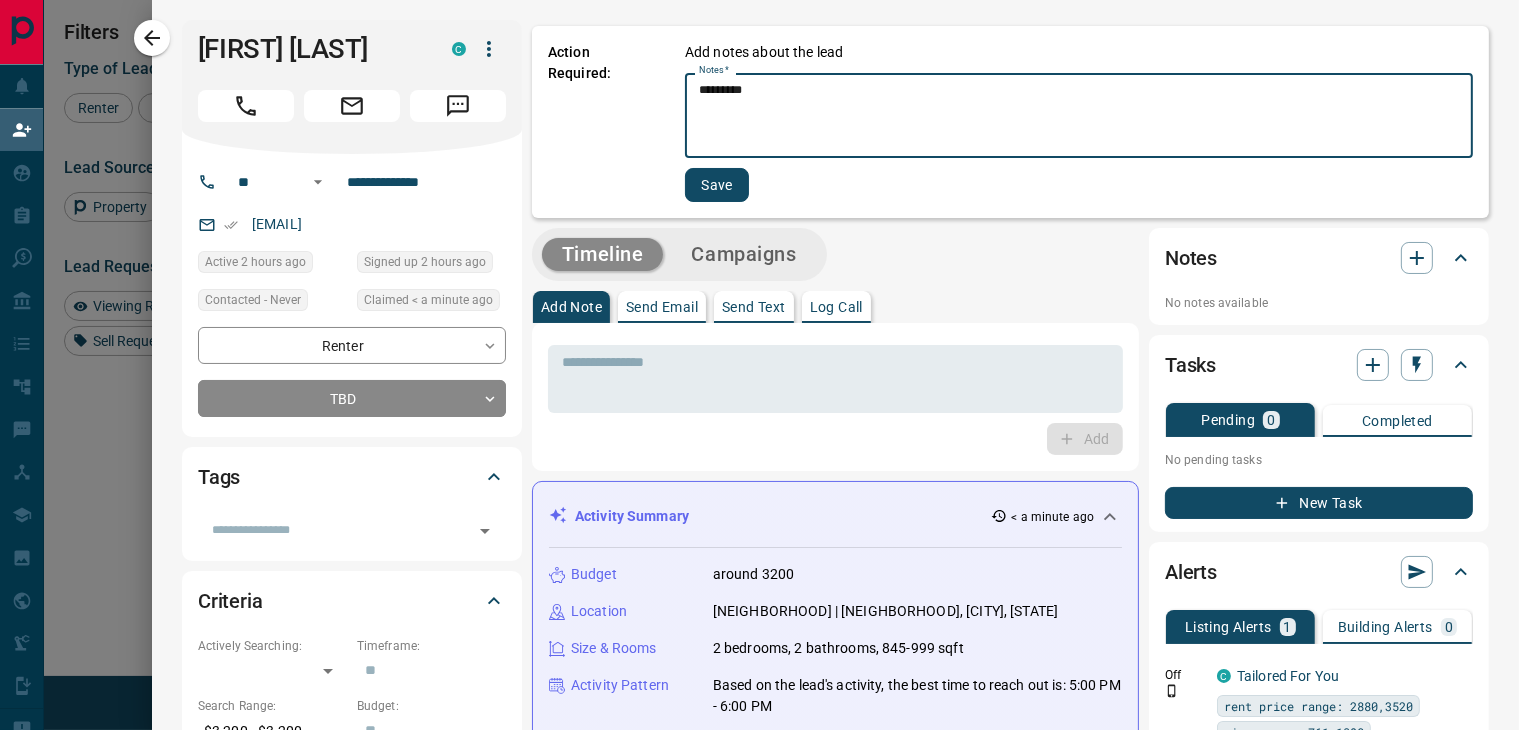 type on "********" 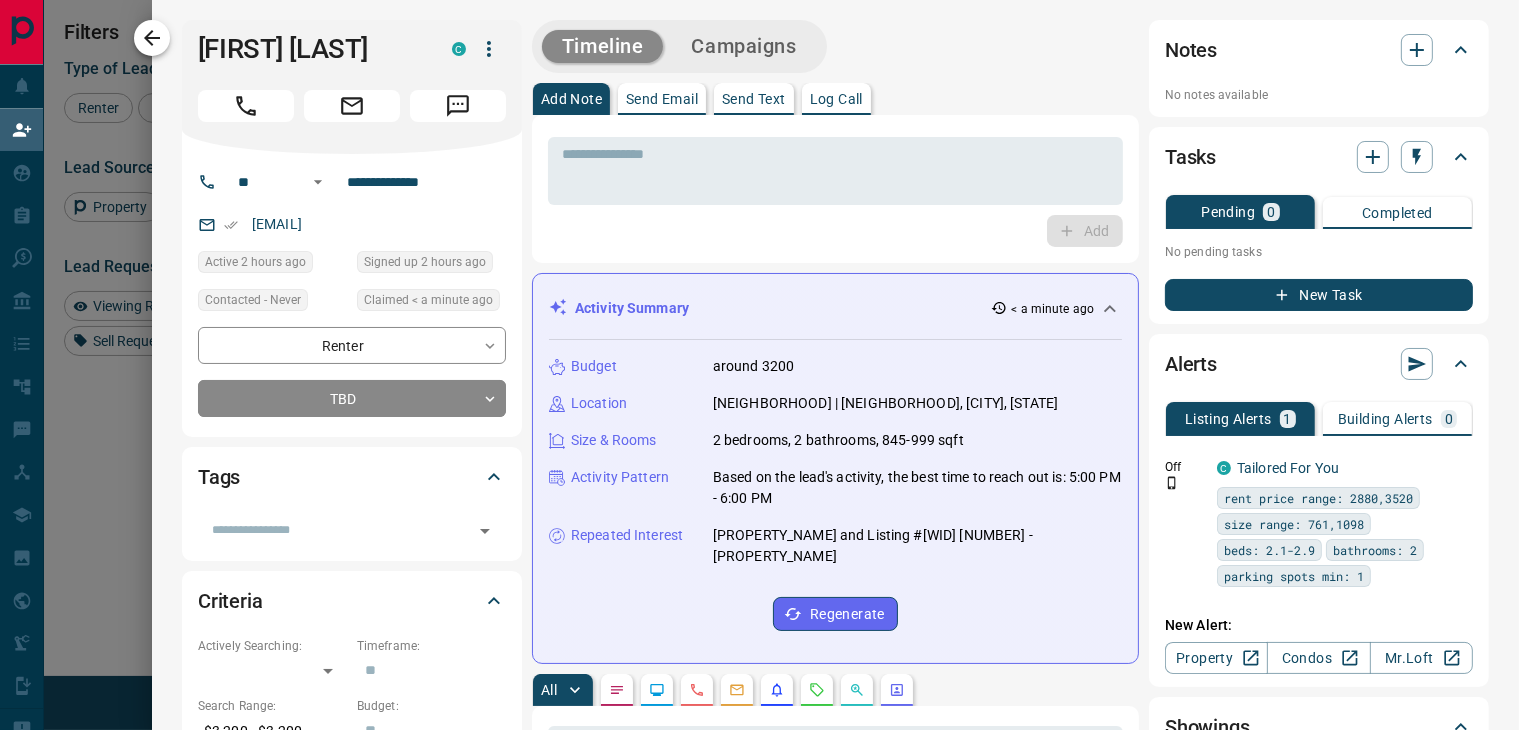 click 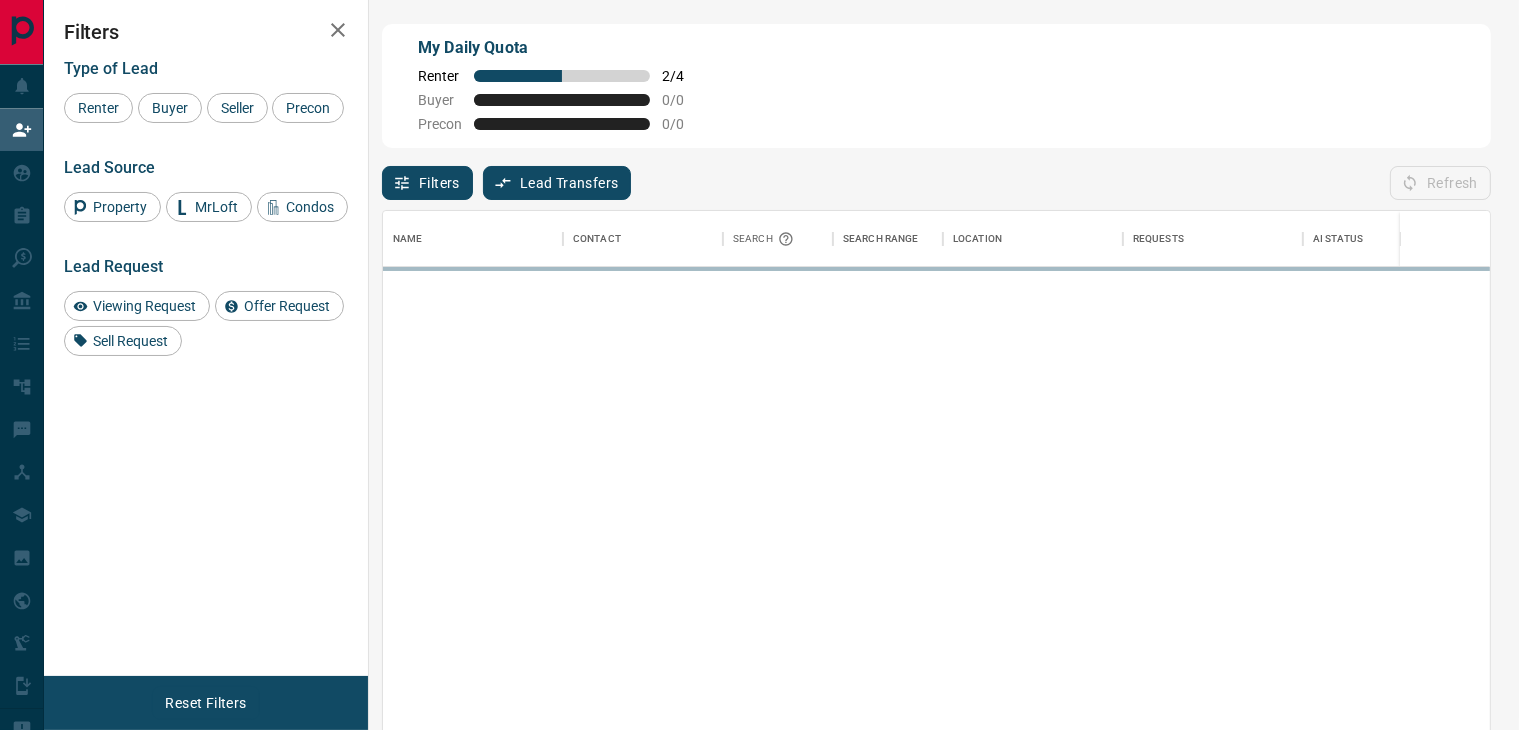 scroll, scrollTop: 17, scrollLeft: 17, axis: both 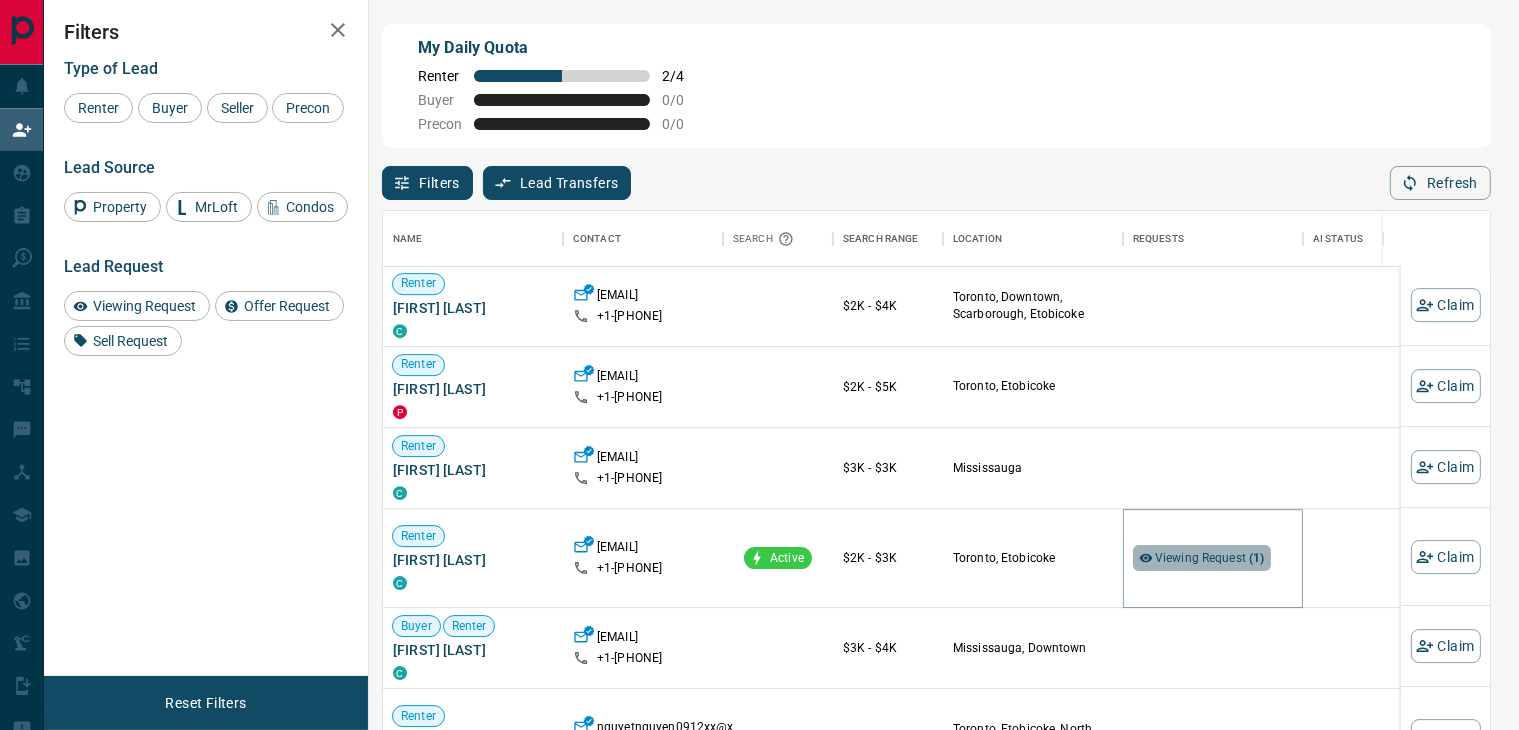 click on "Viewing Request   ( 1 )" at bounding box center (1210, 559) 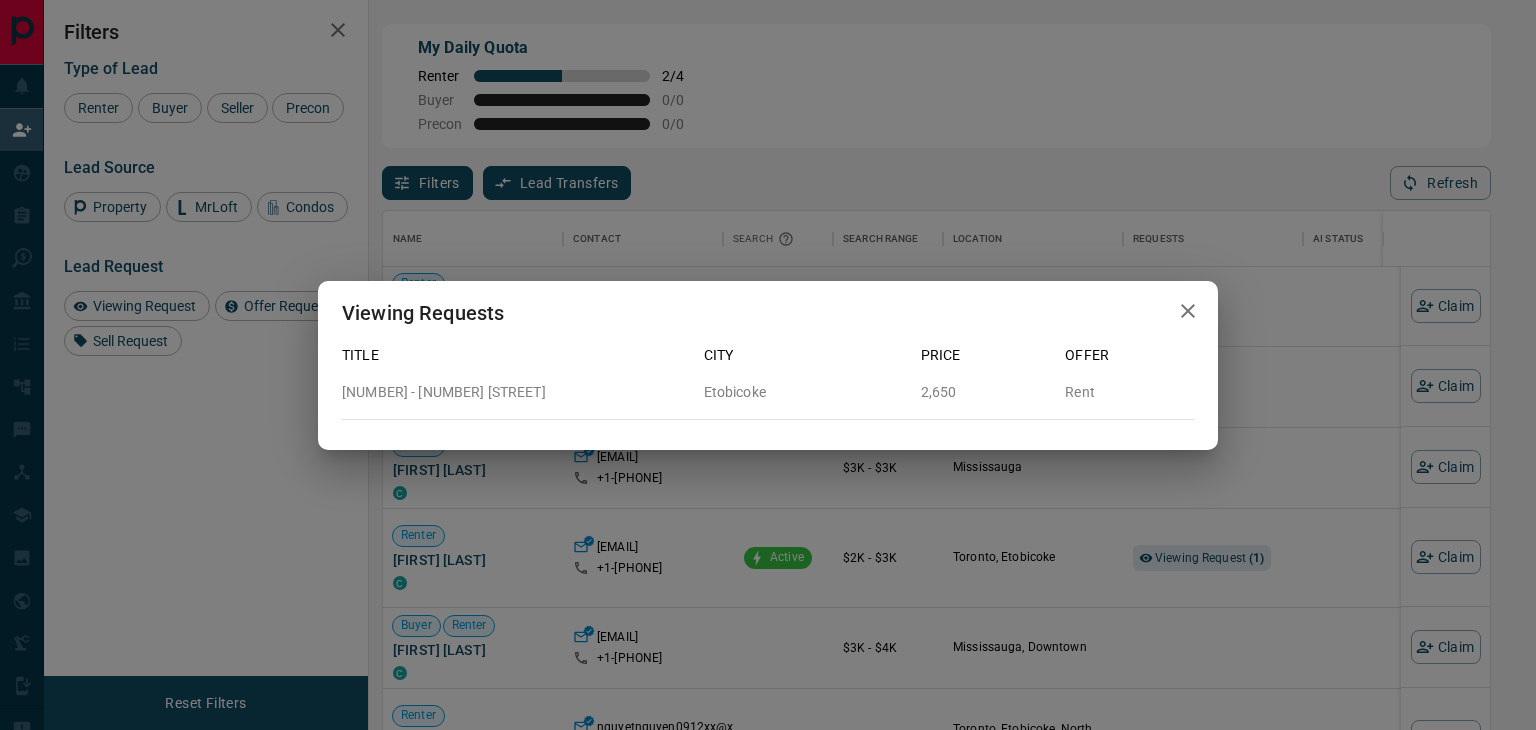 click 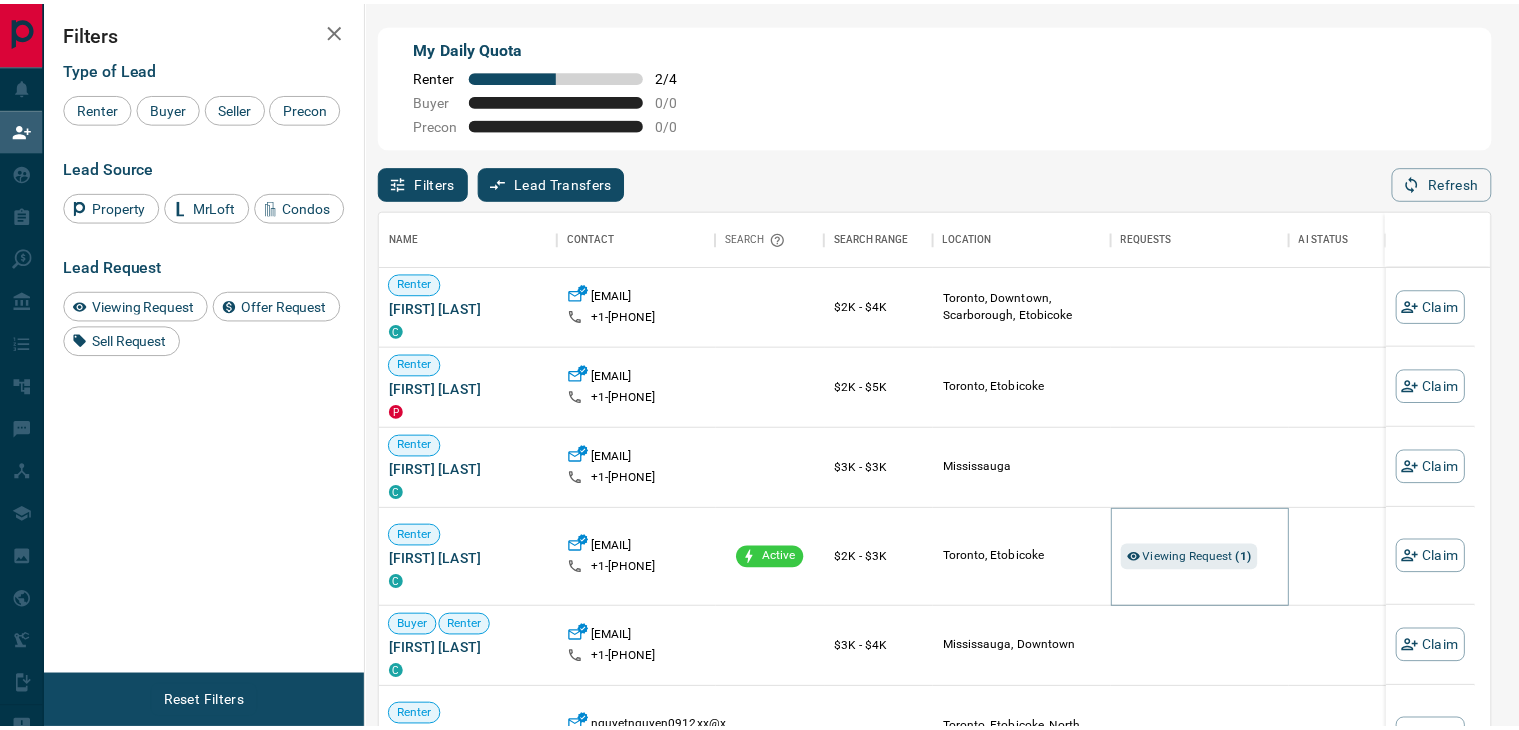 scroll, scrollTop: 17, scrollLeft: 17, axis: both 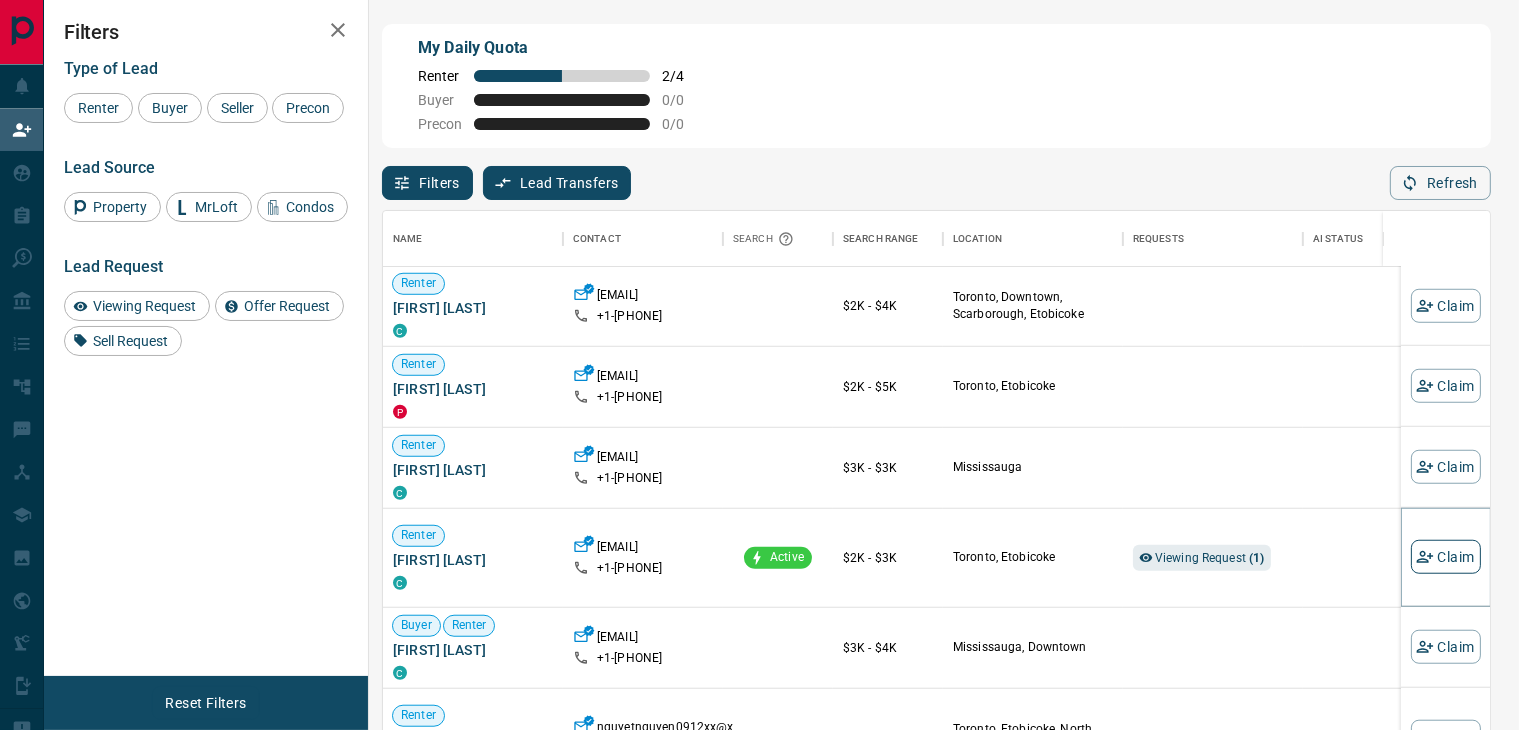 click on "Claim" at bounding box center [1446, 557] 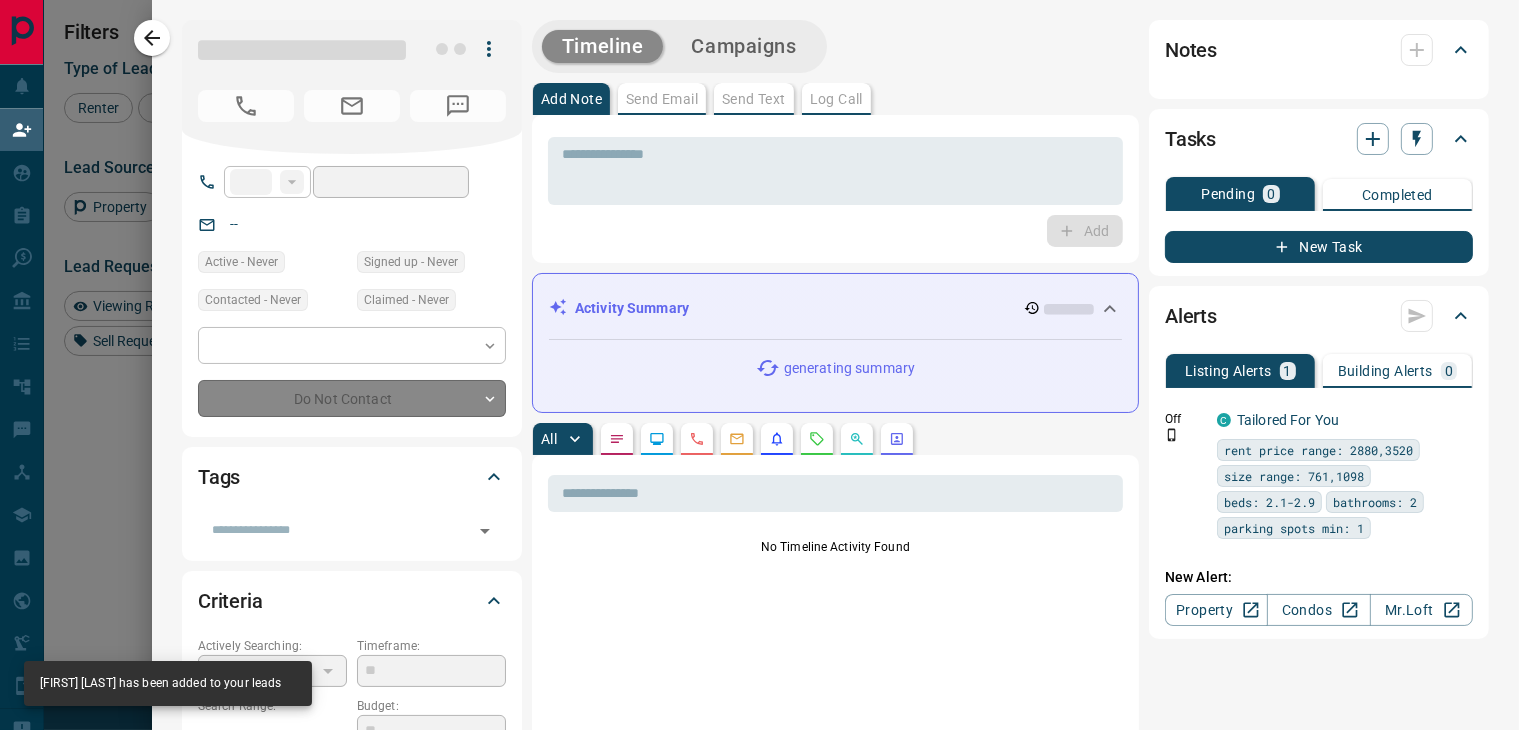 type on "**" 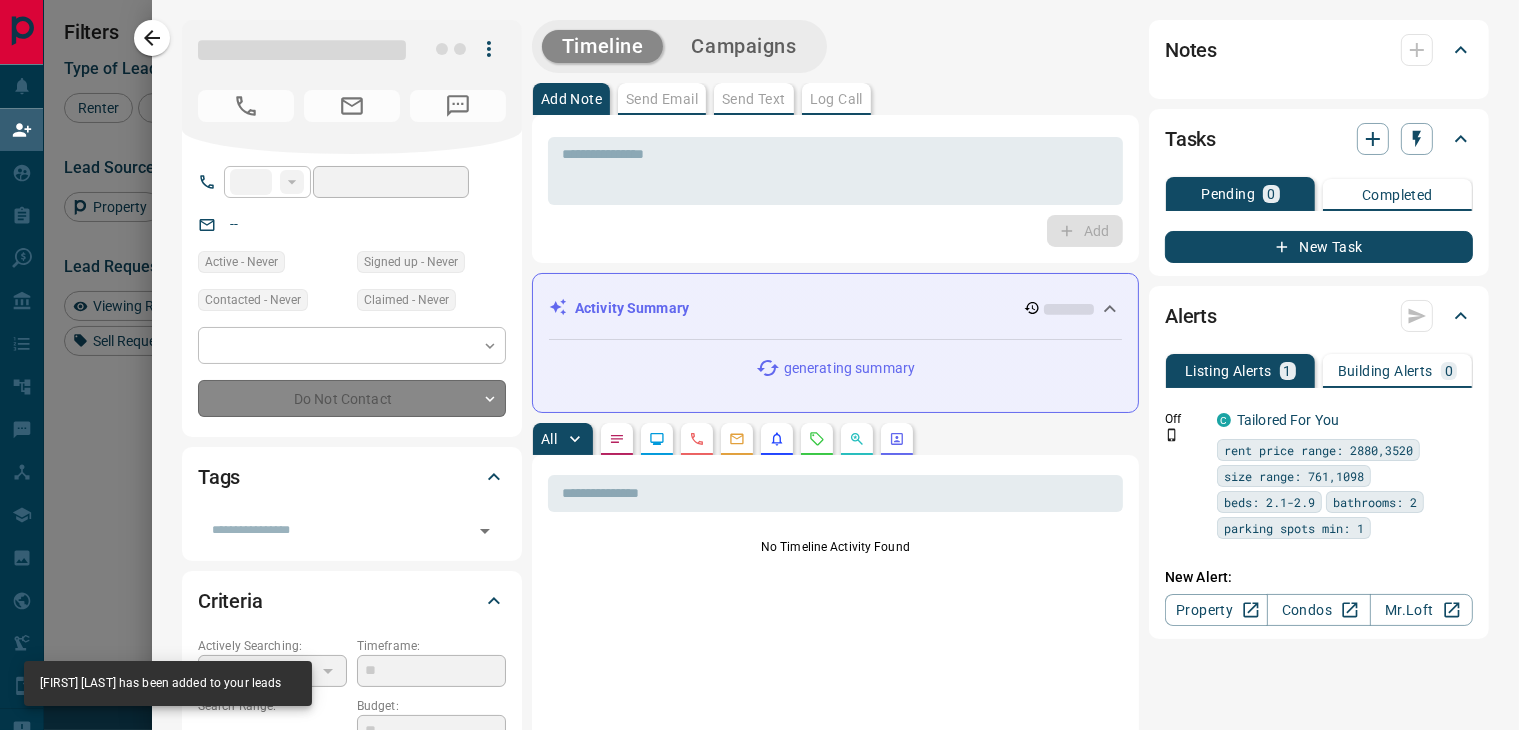 type on "**********" 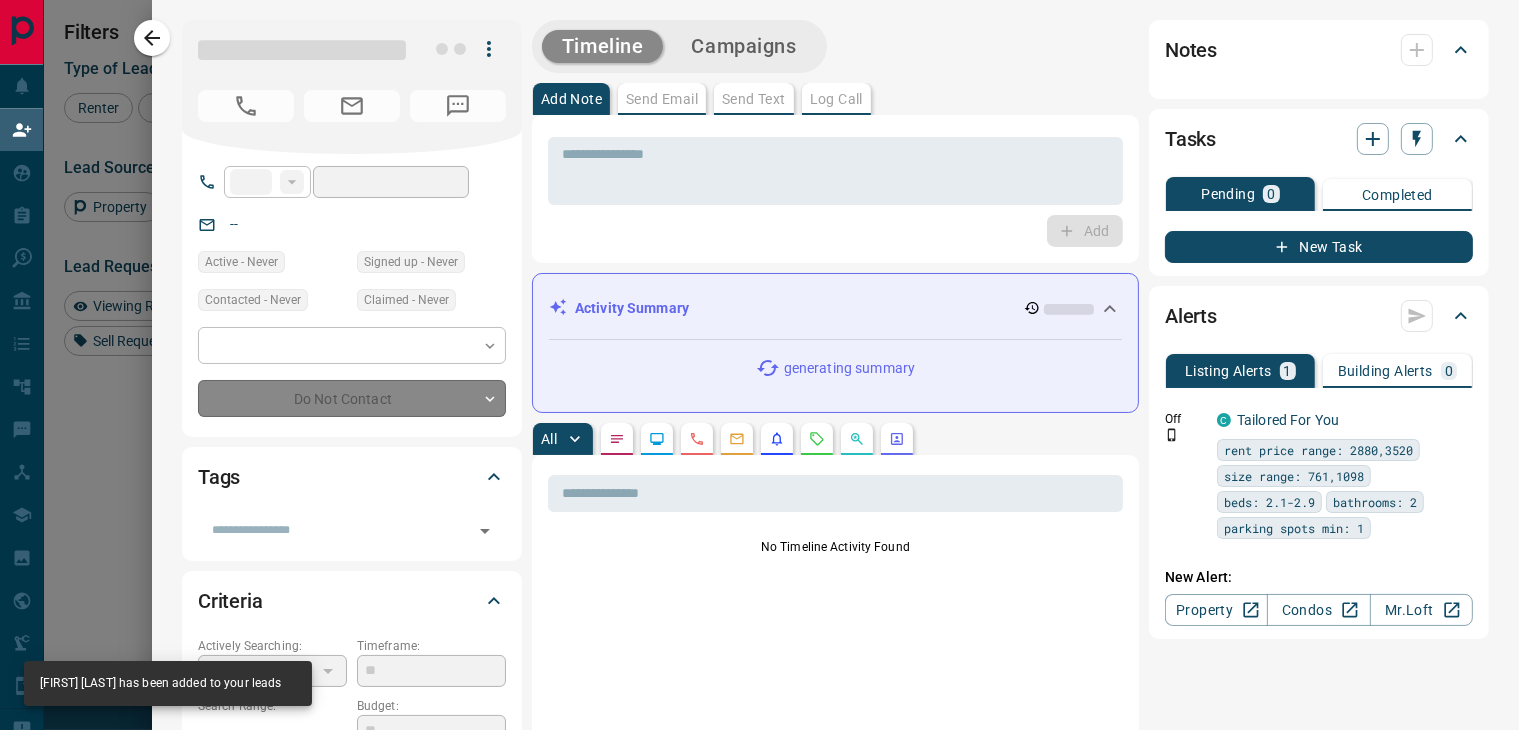 type on "*" 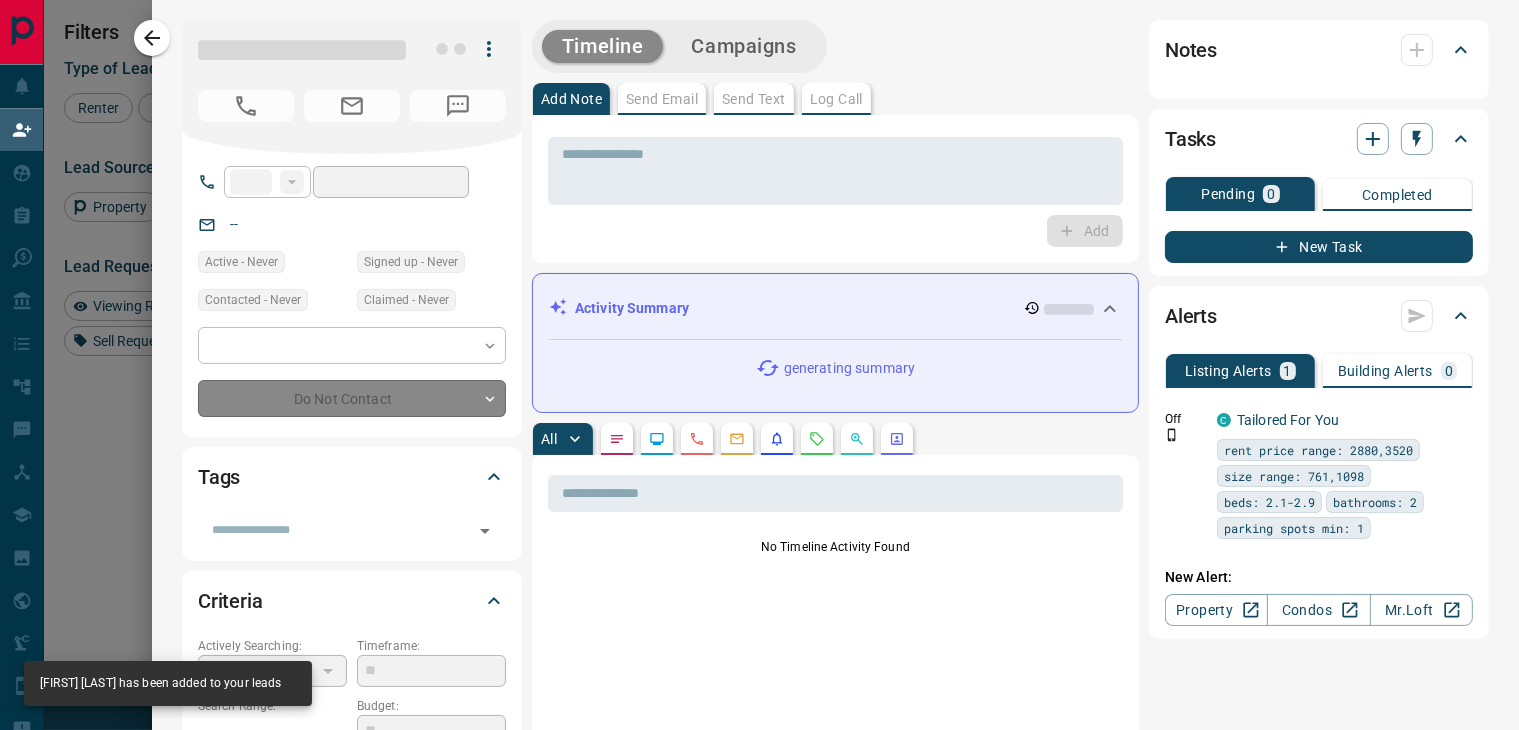 type on "**********" 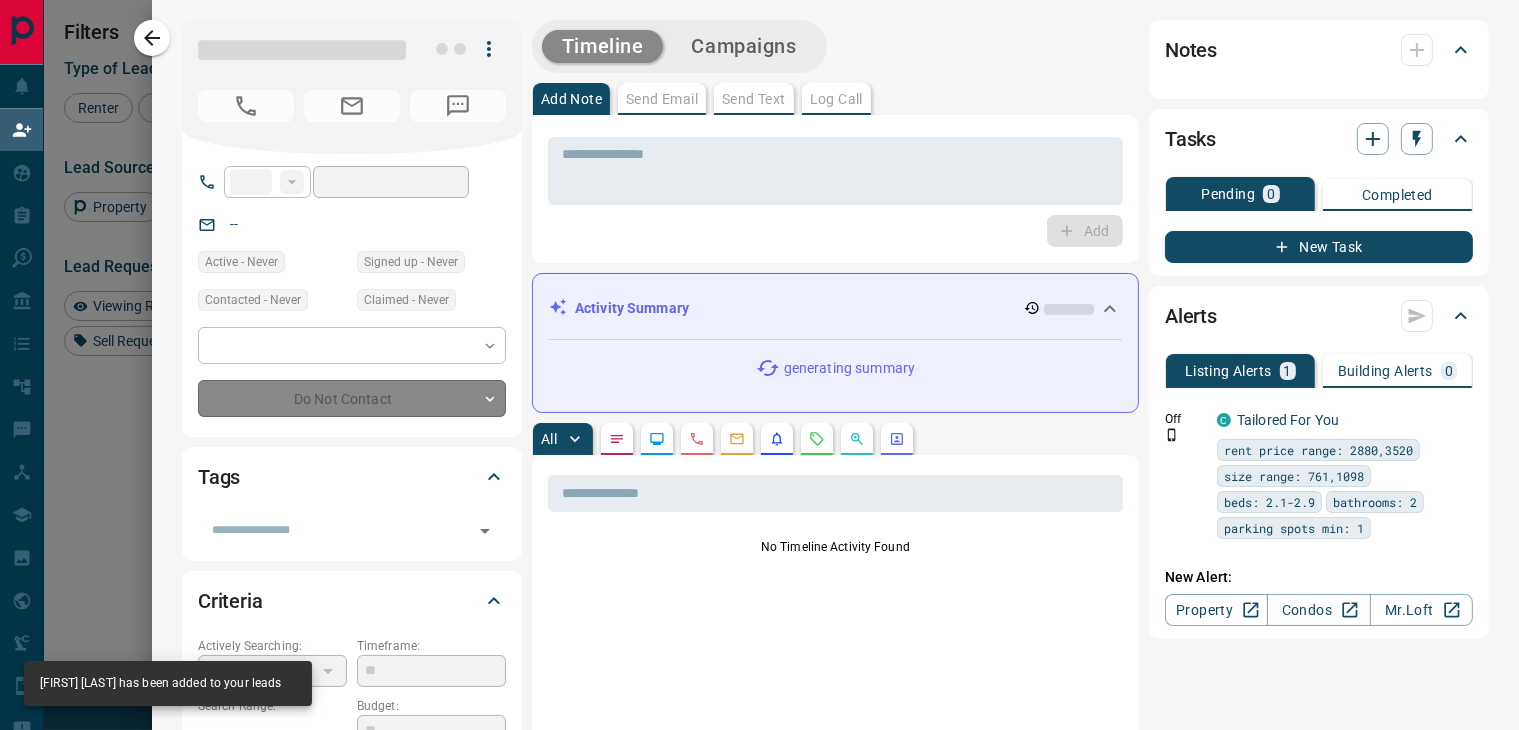 type on "*******" 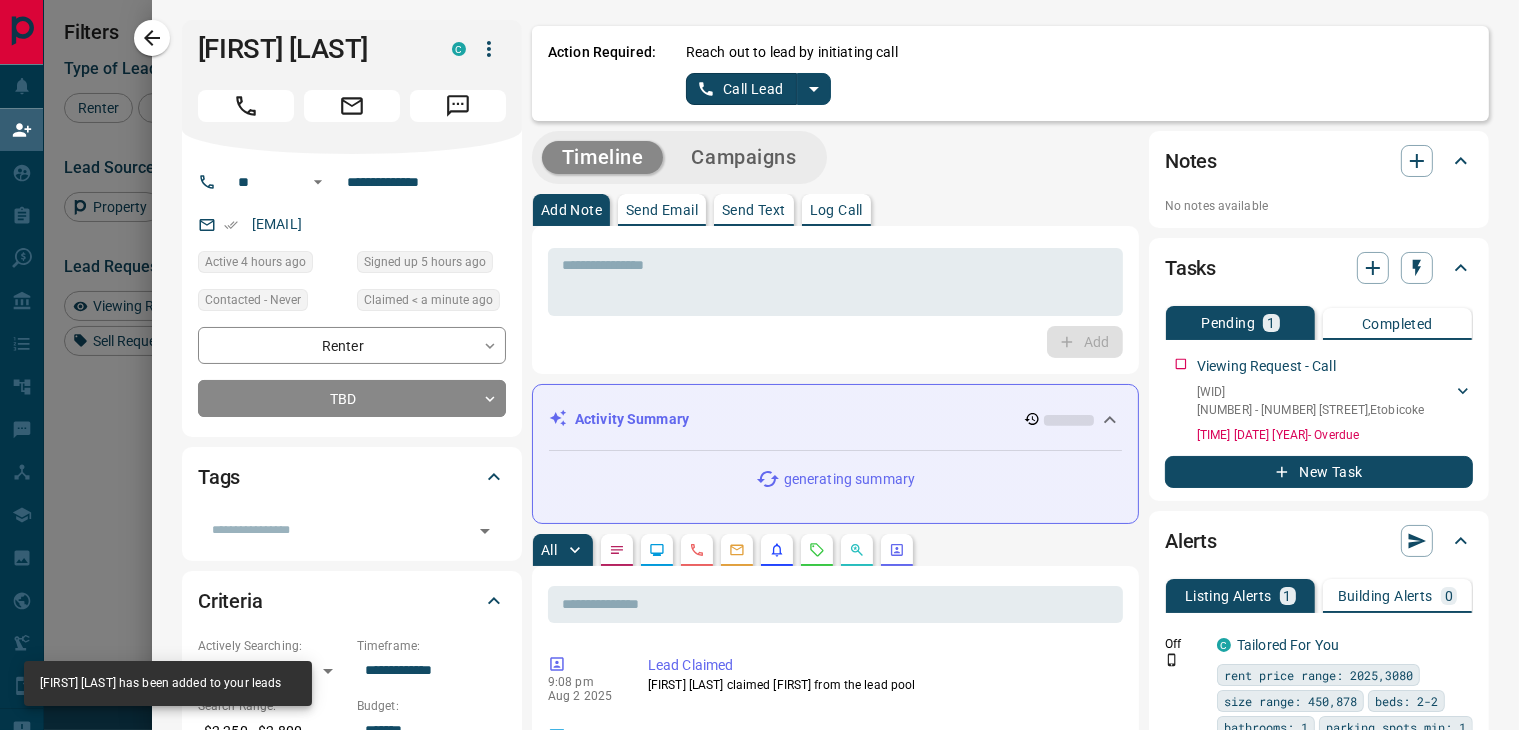 click on "Reach out to lead by initiating call Call Lead" at bounding box center [1079, 73] 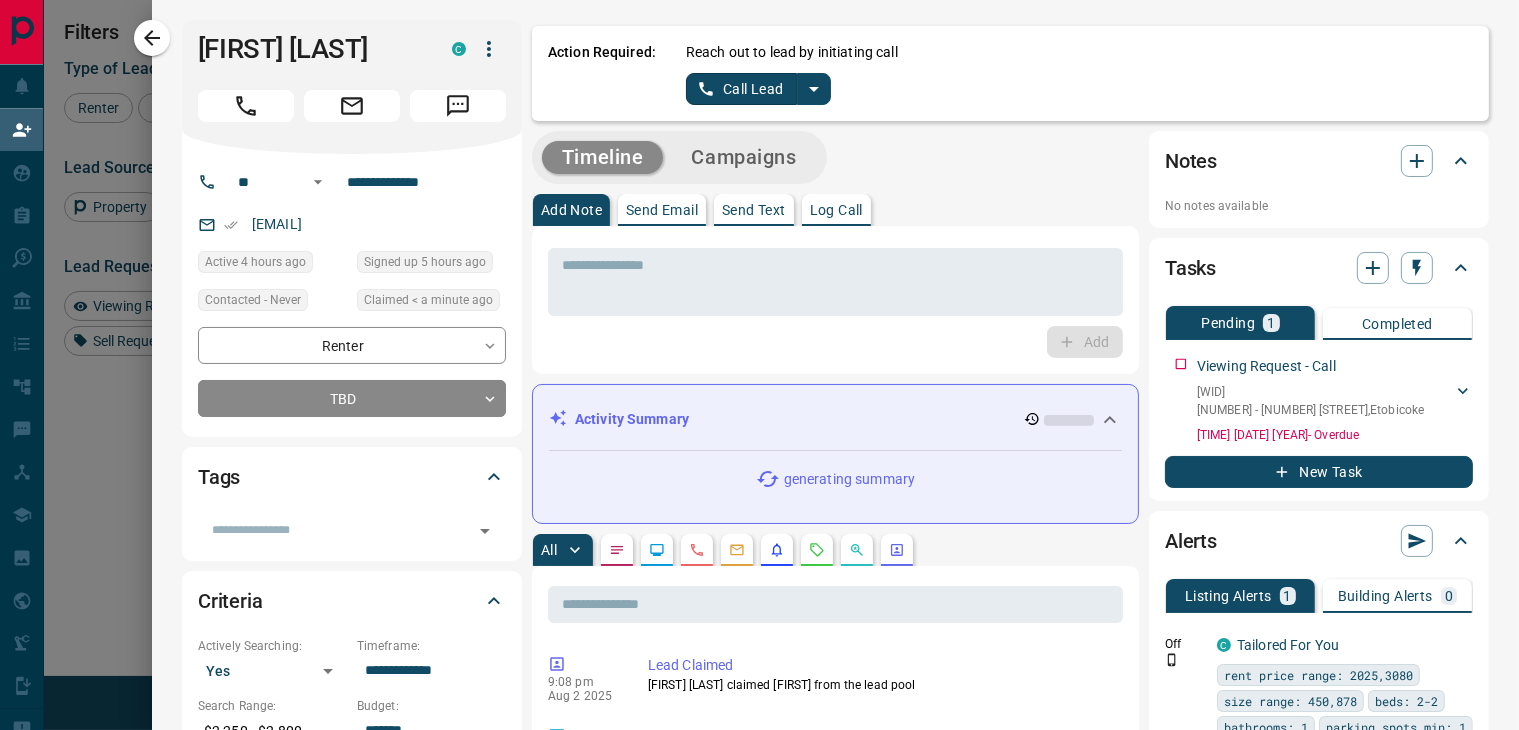 click 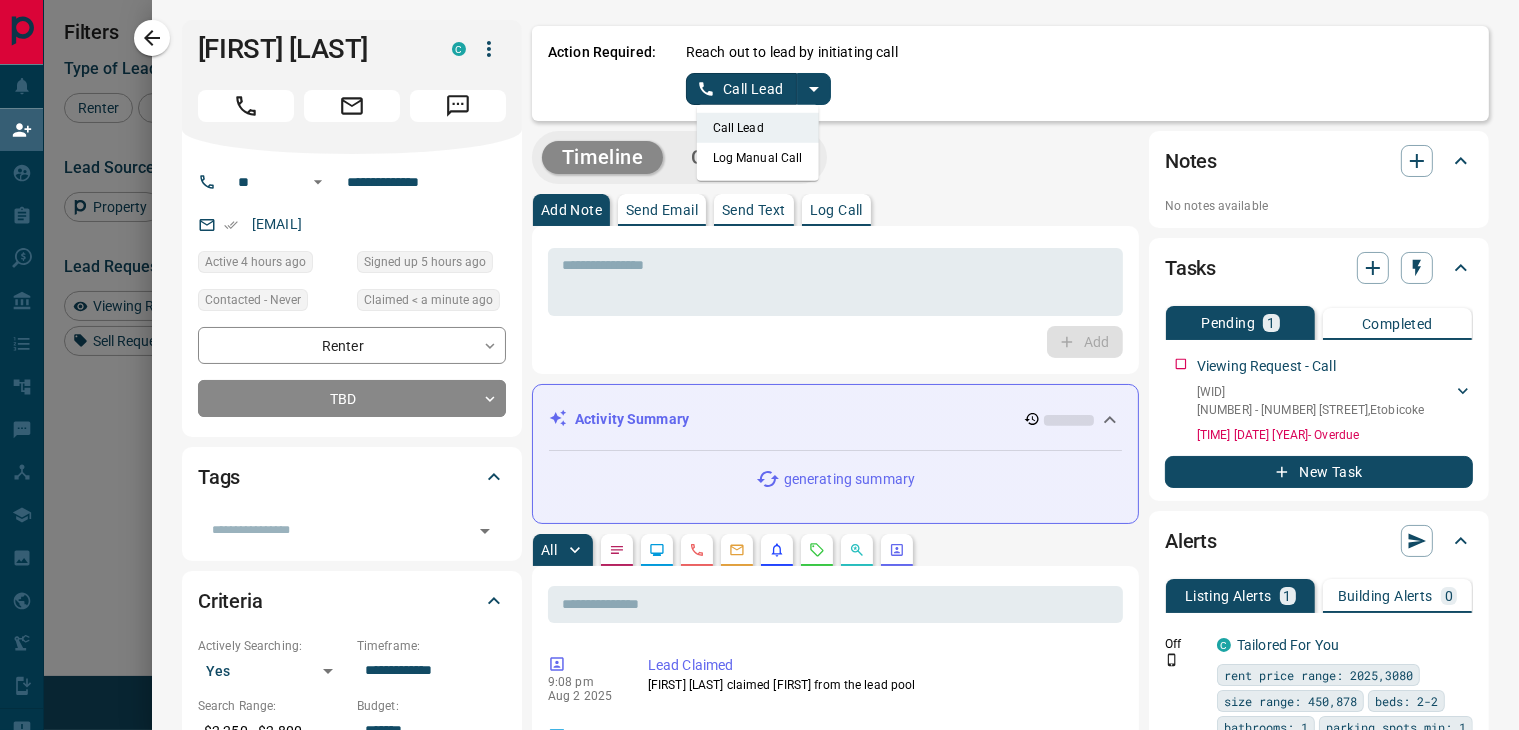 click on "Log Manual Call" at bounding box center (758, 158) 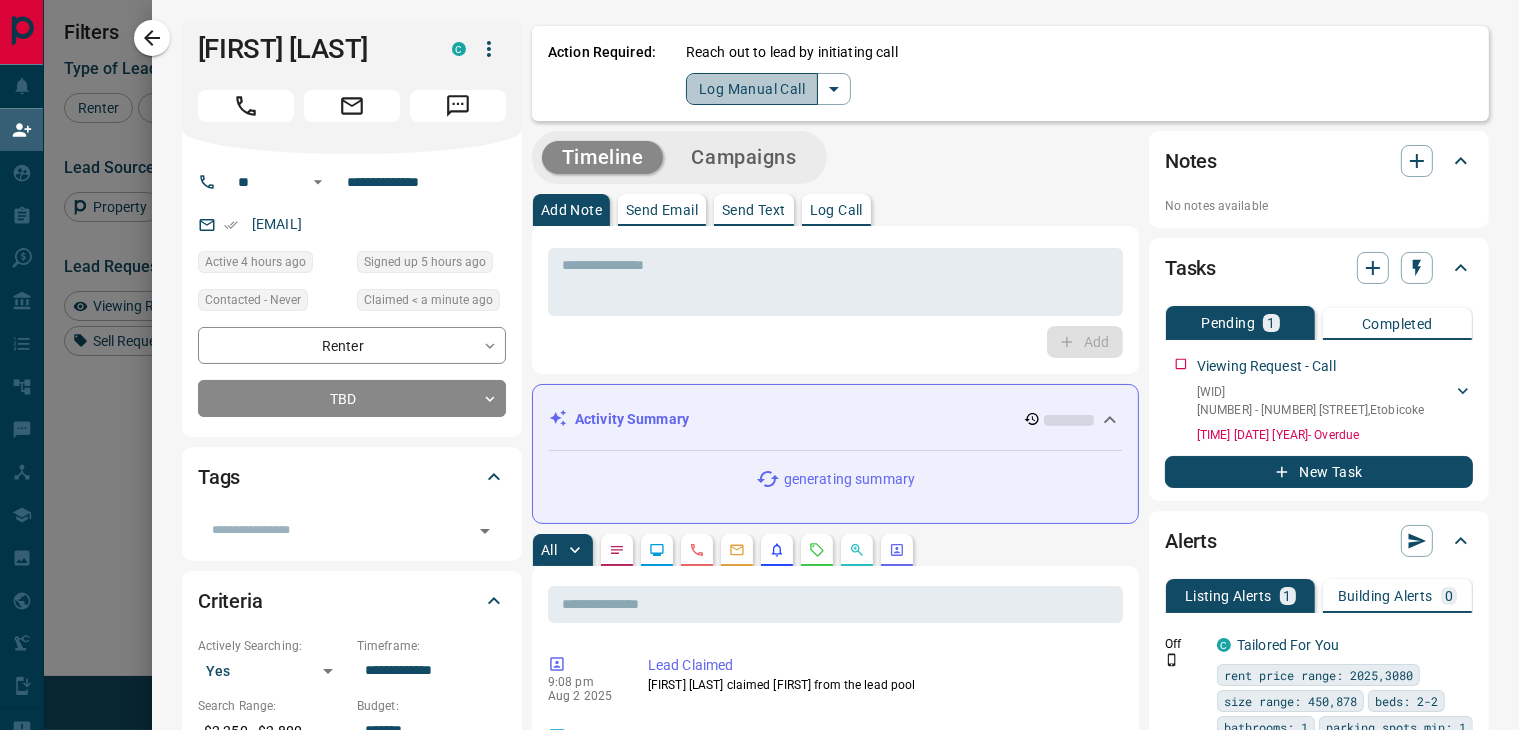 click on "Log Manual Call" at bounding box center [752, 89] 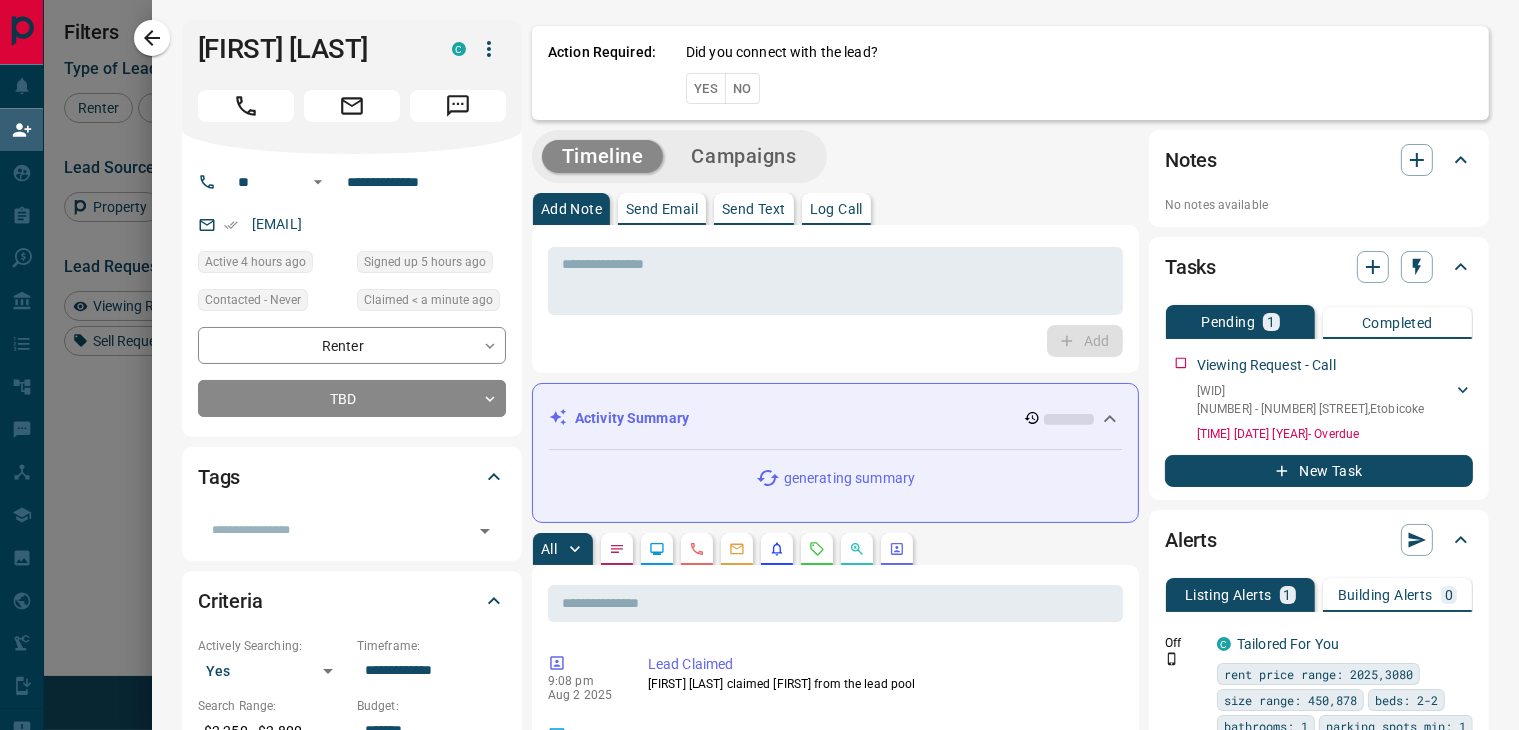 click on "Yes" at bounding box center [706, 88] 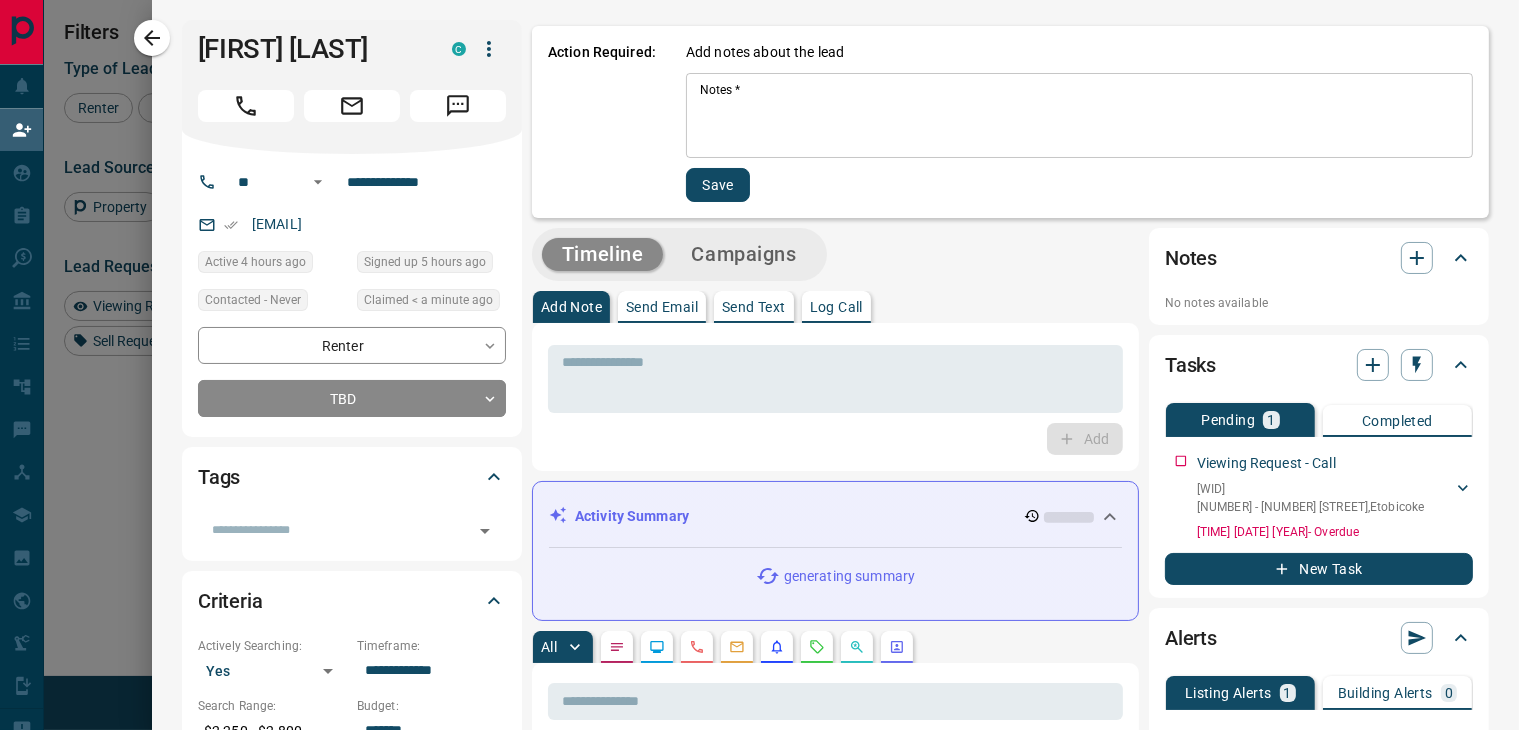 click on "* Notes   *" at bounding box center [1079, 115] 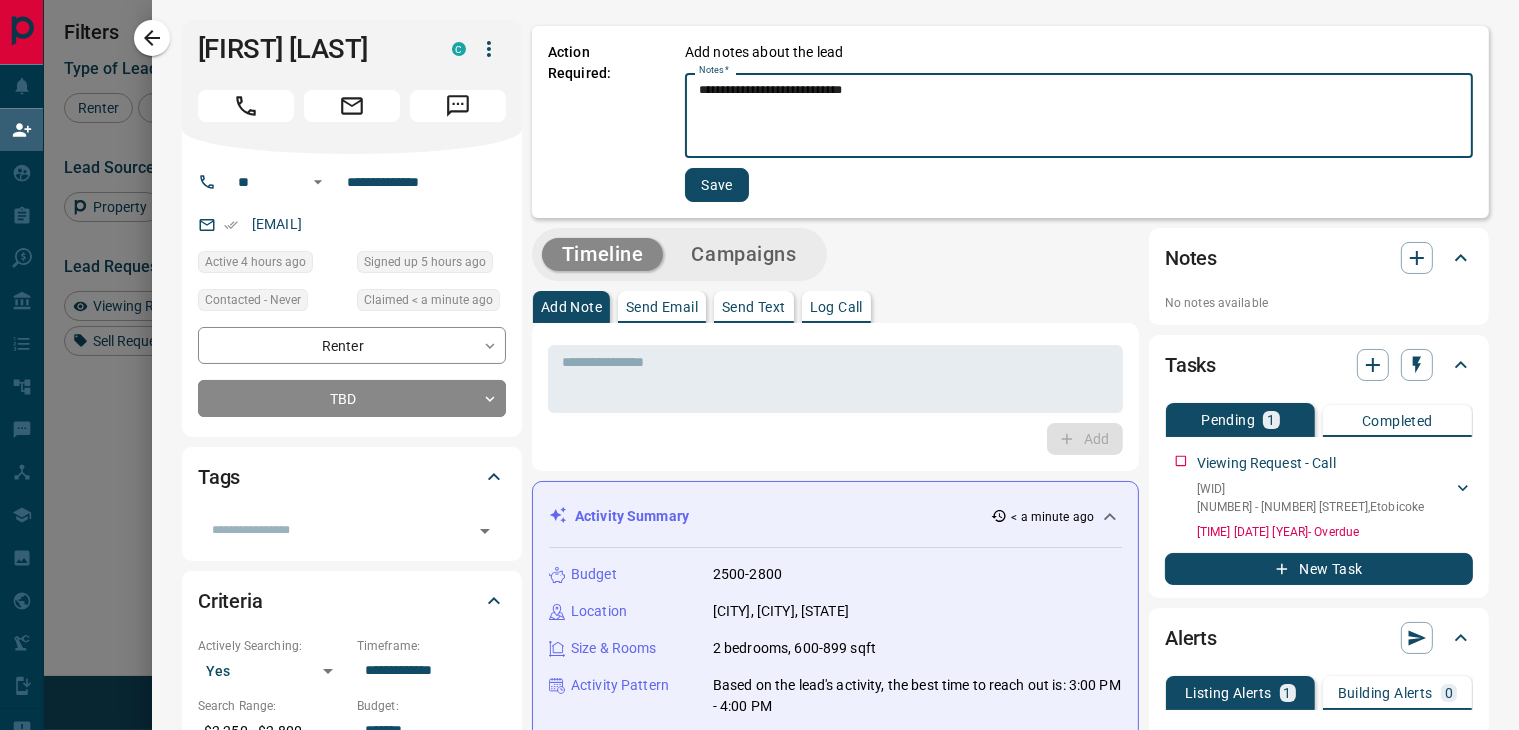 click on "**********" at bounding box center [1079, 116] 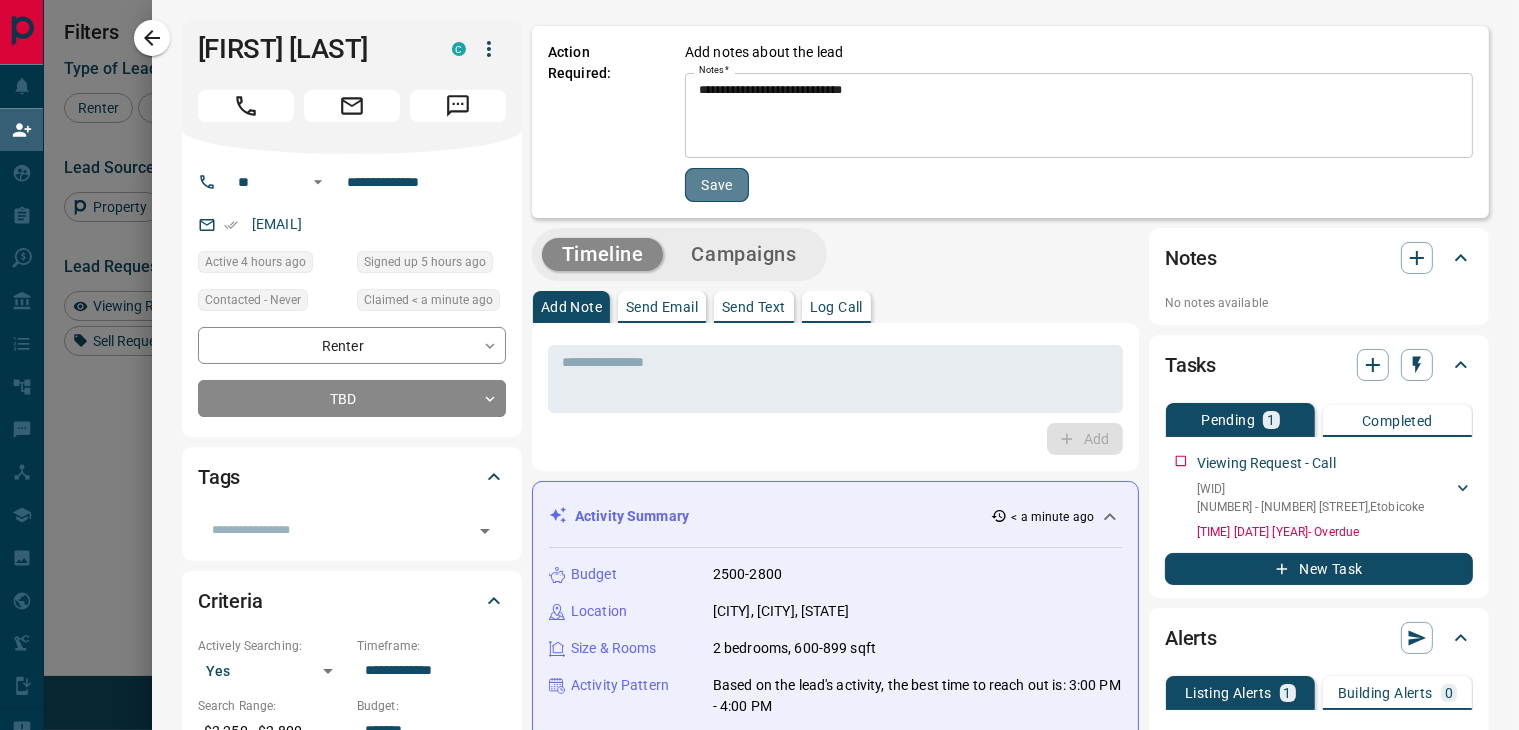 click on "Save" at bounding box center [717, 185] 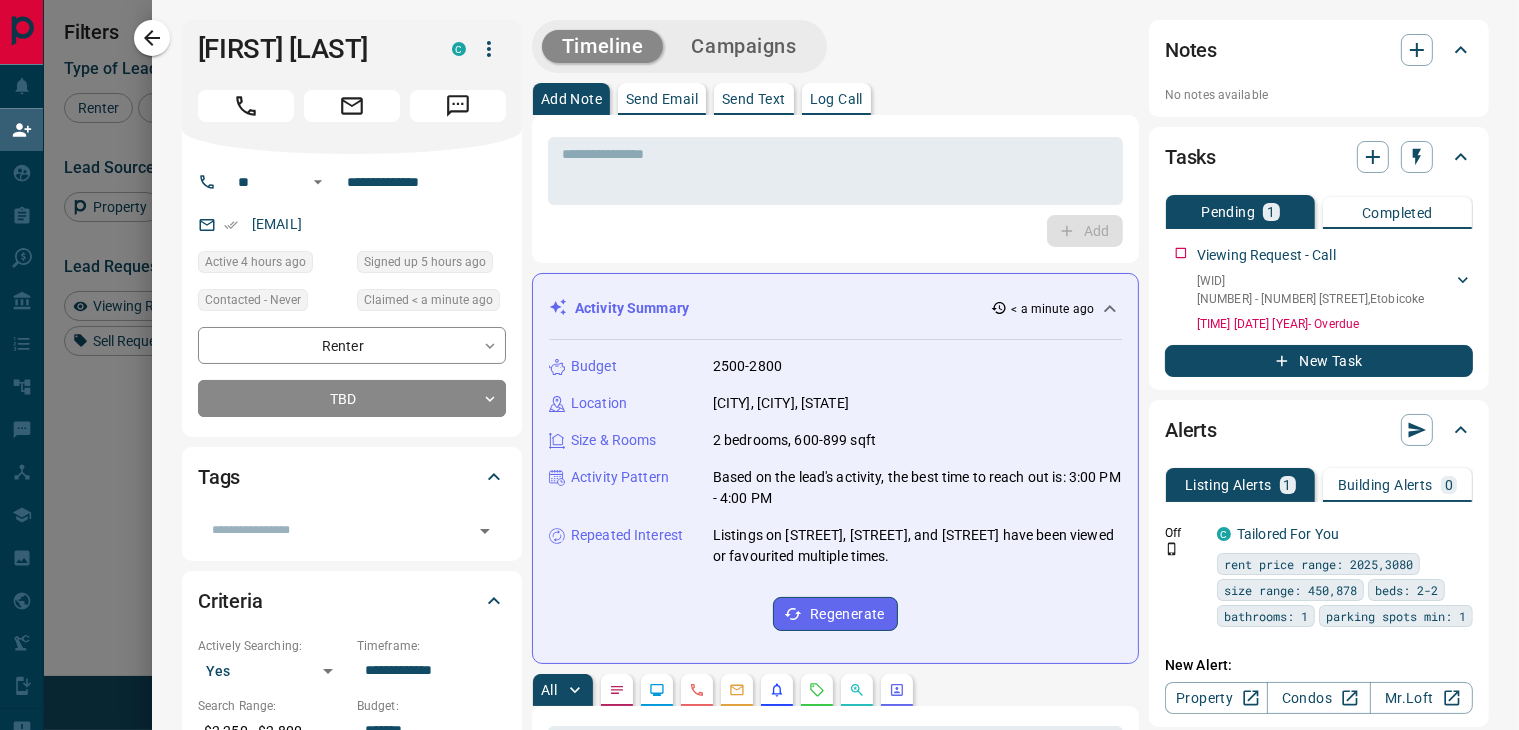 click on "[FIRST] [LAST] C" at bounding box center [352, 87] 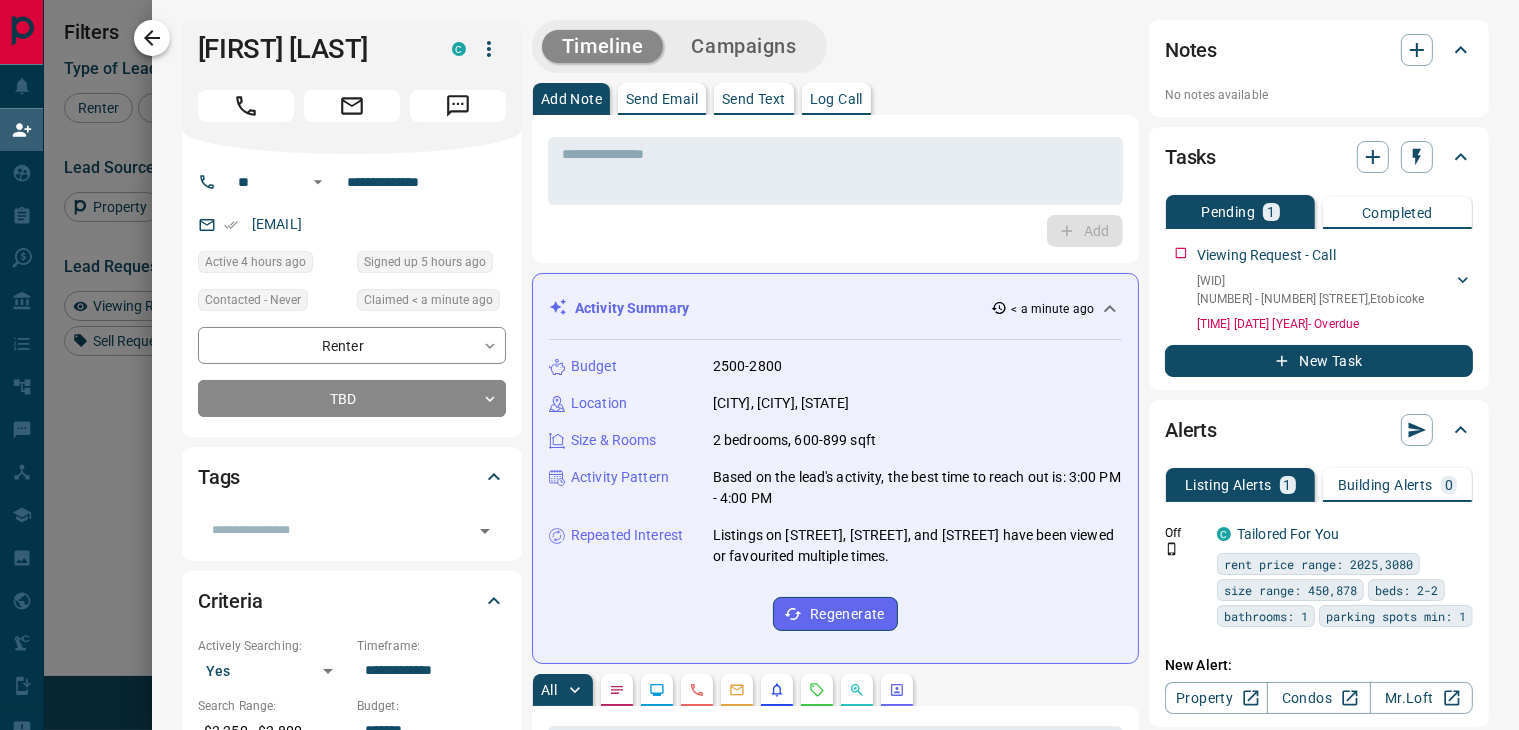 click 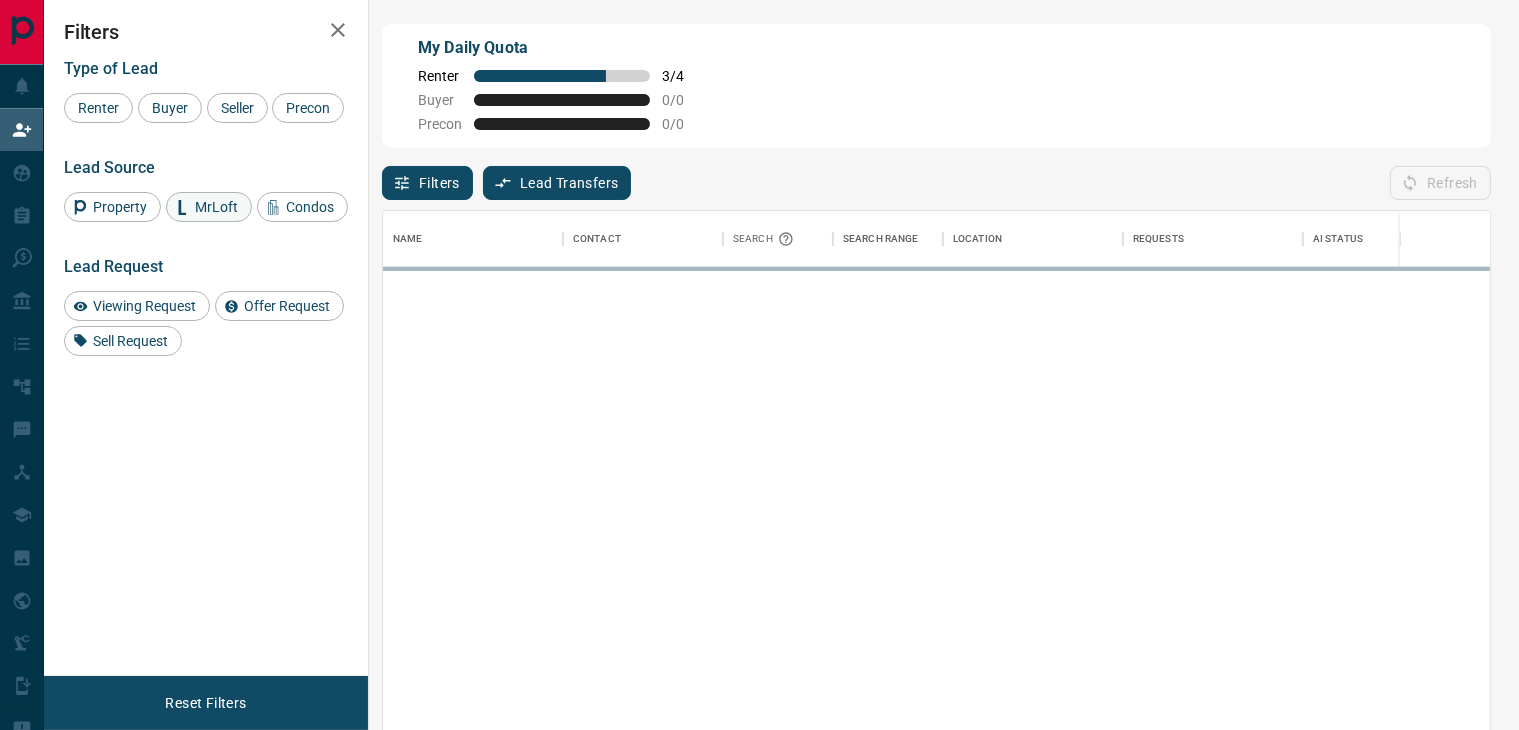scroll, scrollTop: 17, scrollLeft: 17, axis: both 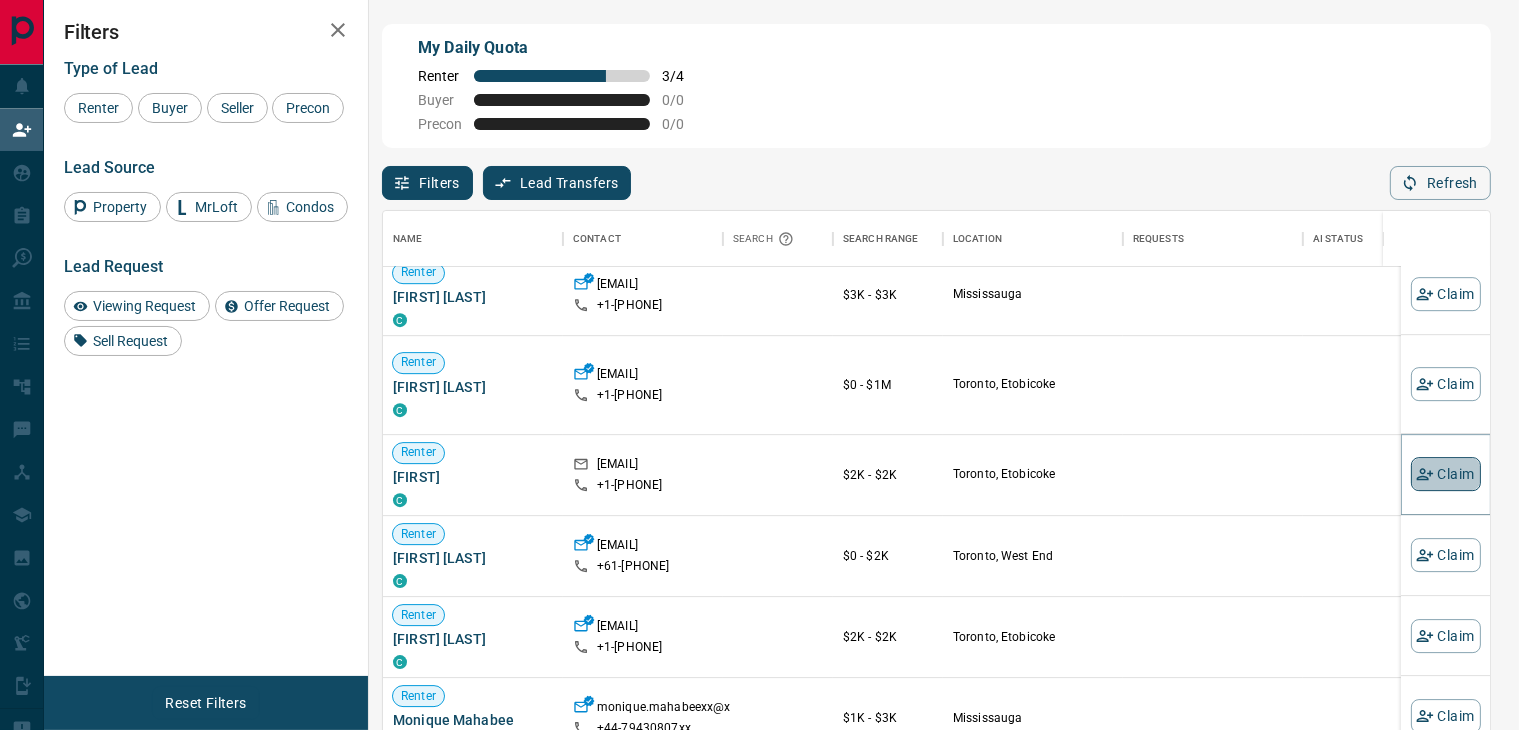 click on "Claim" at bounding box center [1446, 474] 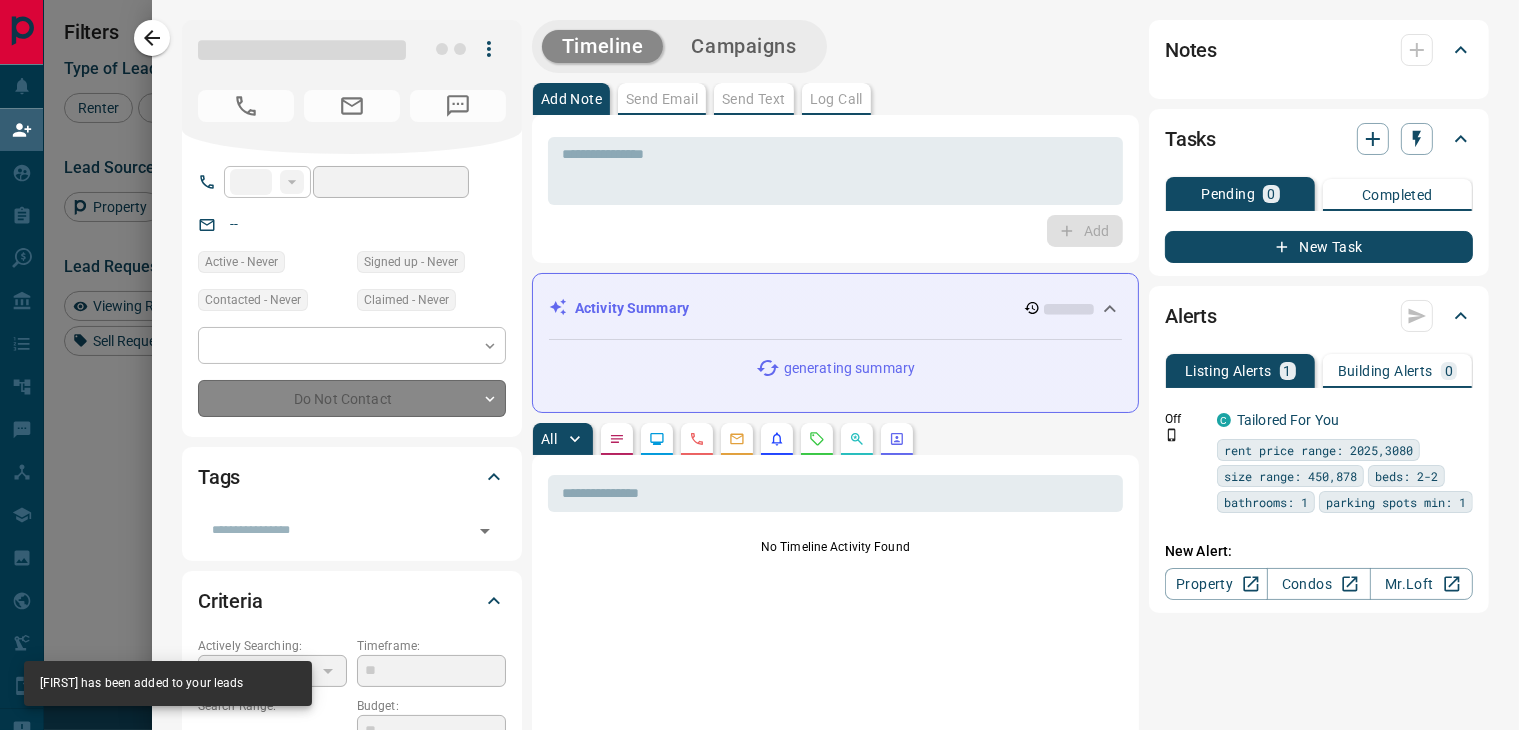type on "**" 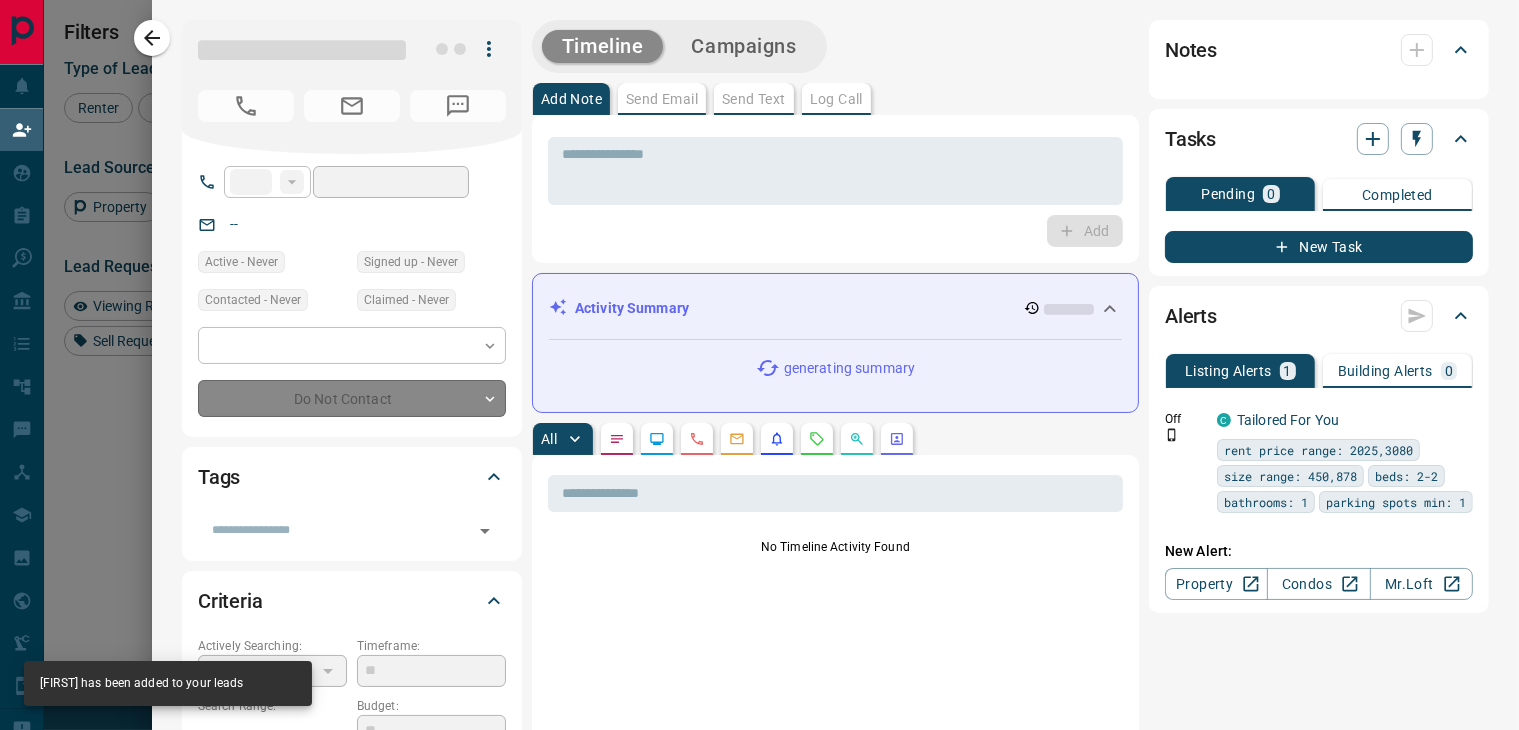 type on "**********" 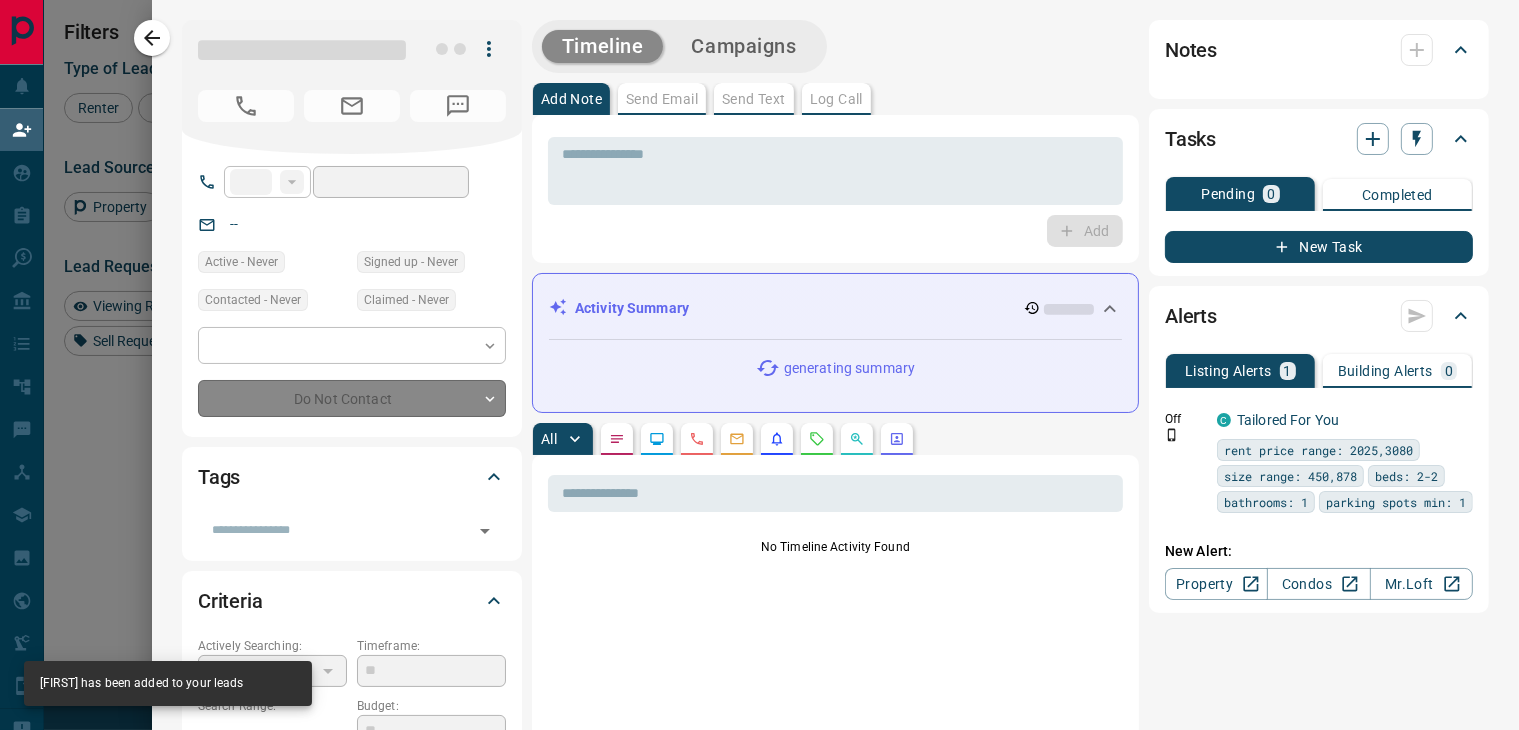 type on "**********" 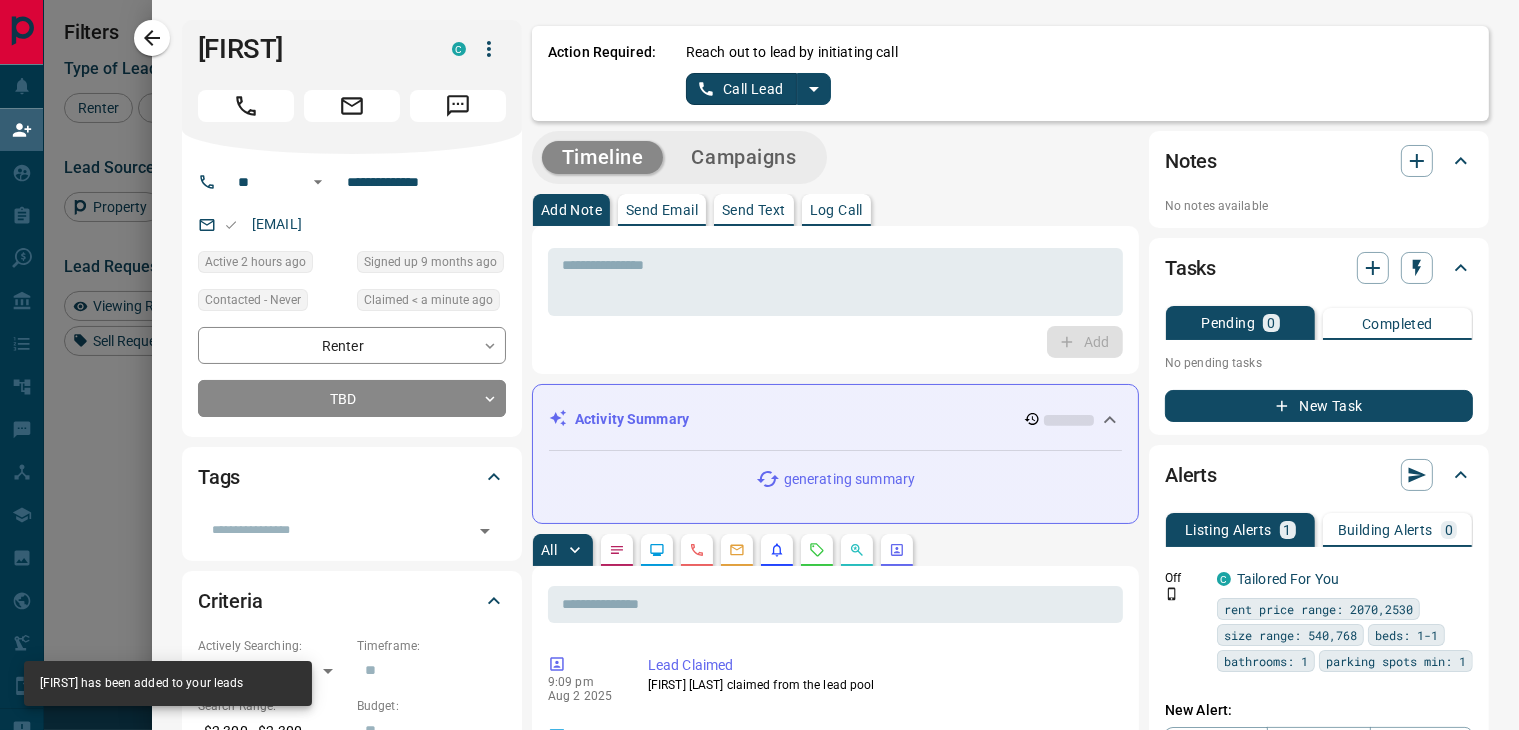 click 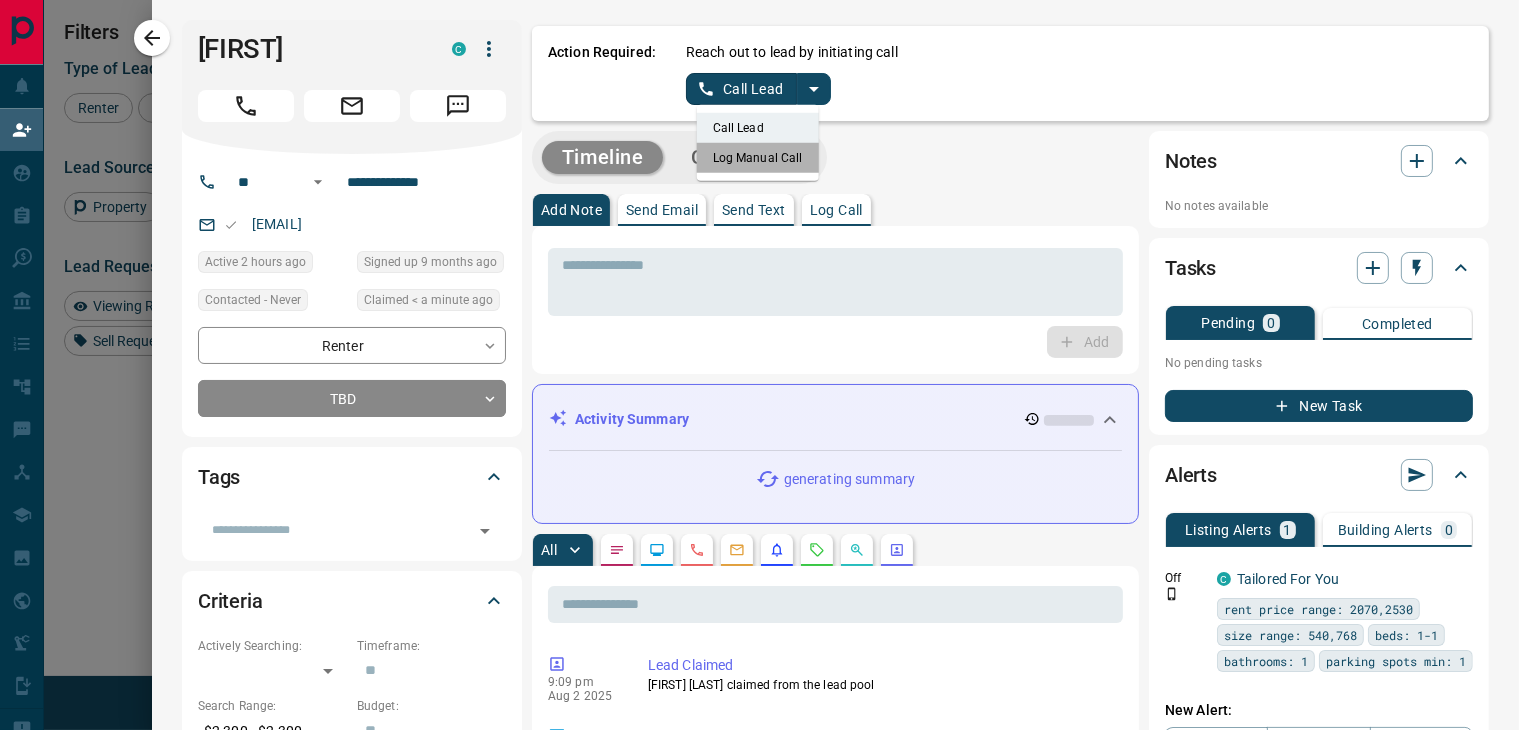 click on "Log Manual Call" at bounding box center [758, 158] 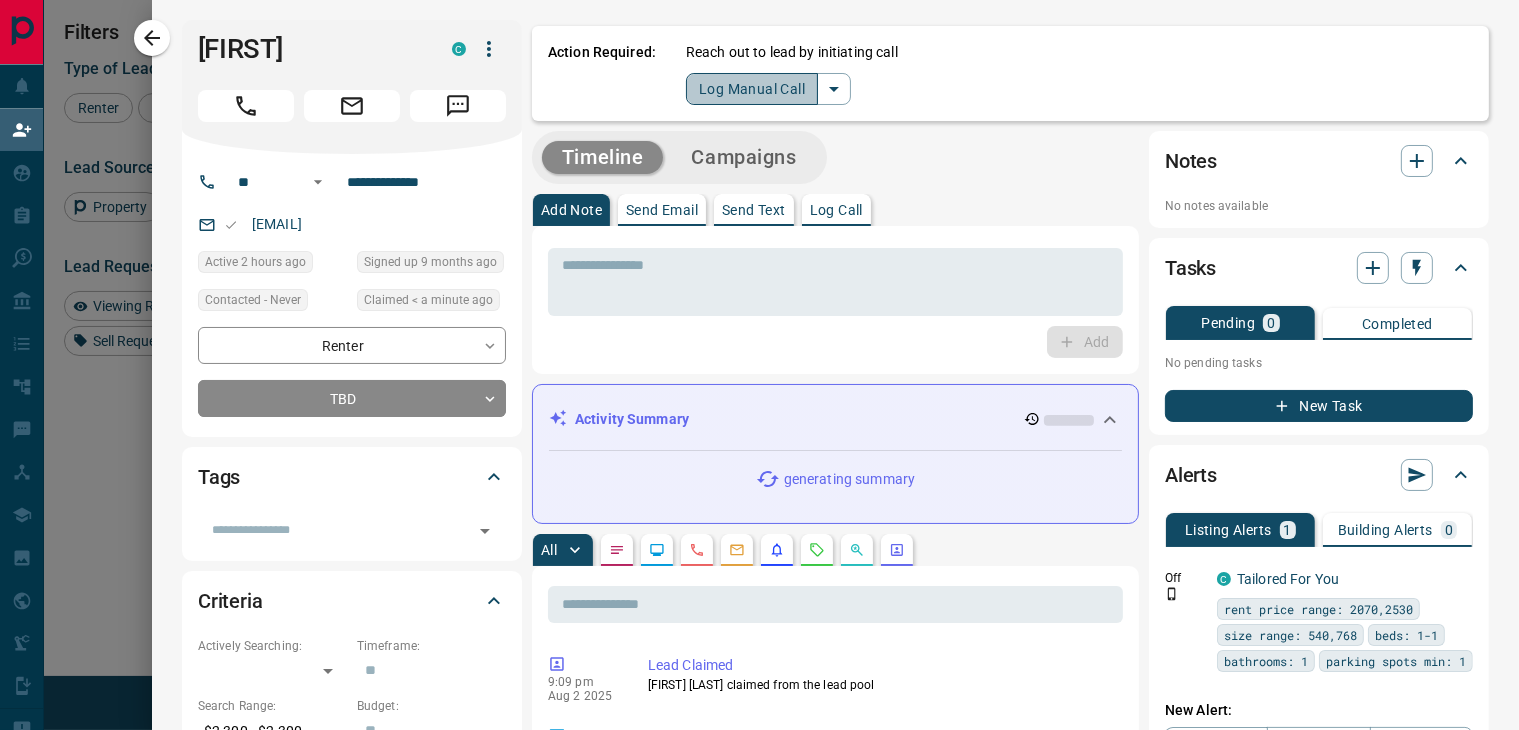 click on "Log Manual Call" at bounding box center (752, 89) 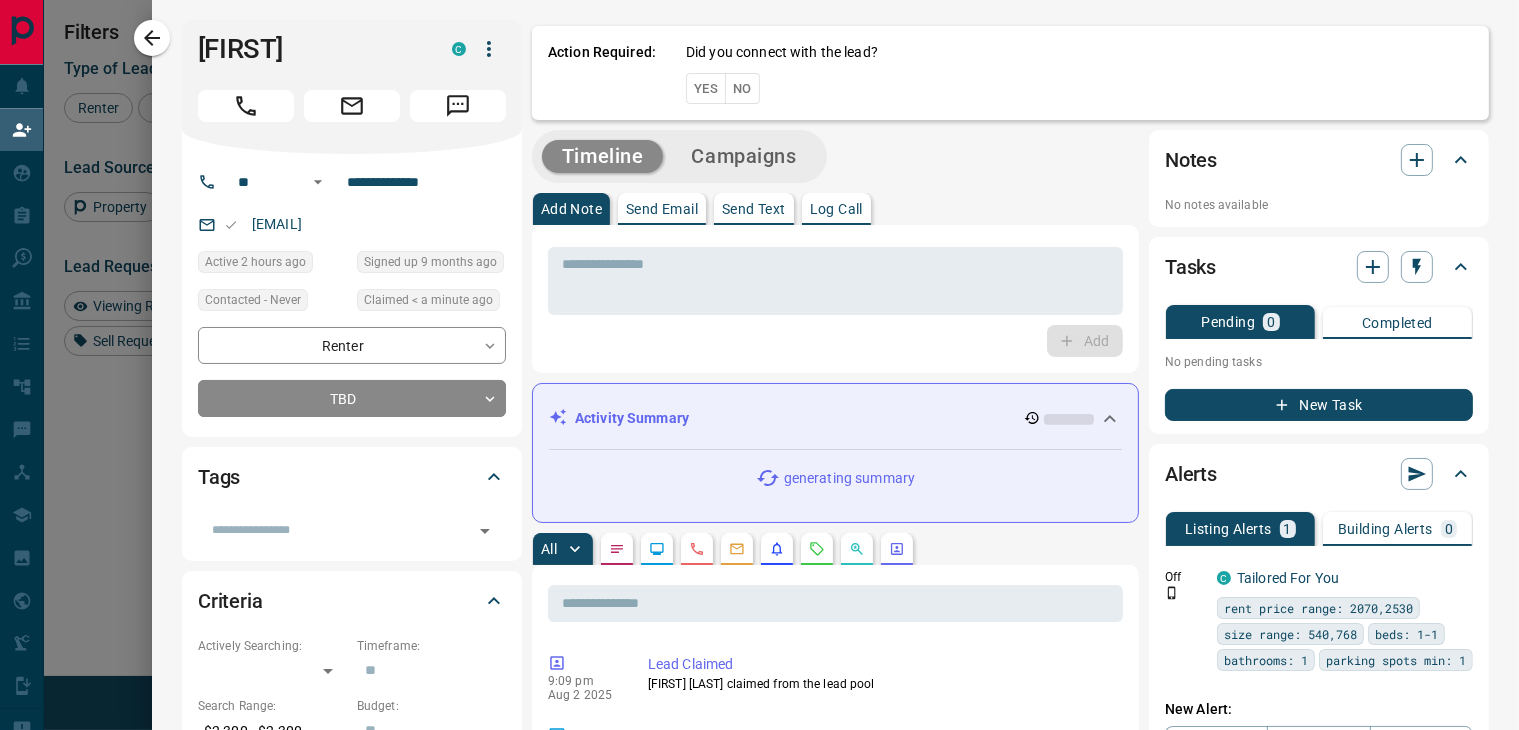 click on "Yes" at bounding box center (706, 88) 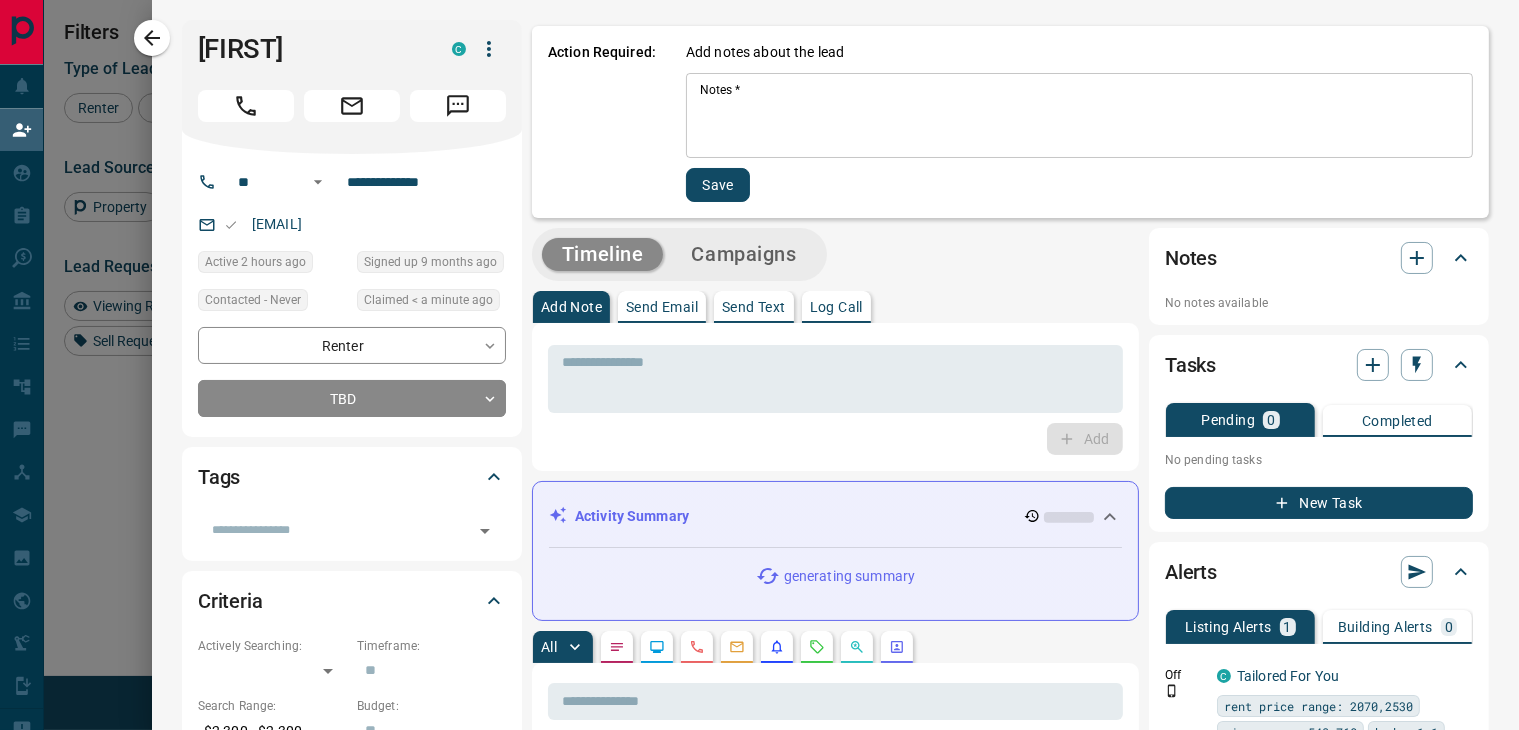 click on "Notes   *" at bounding box center (1079, 116) 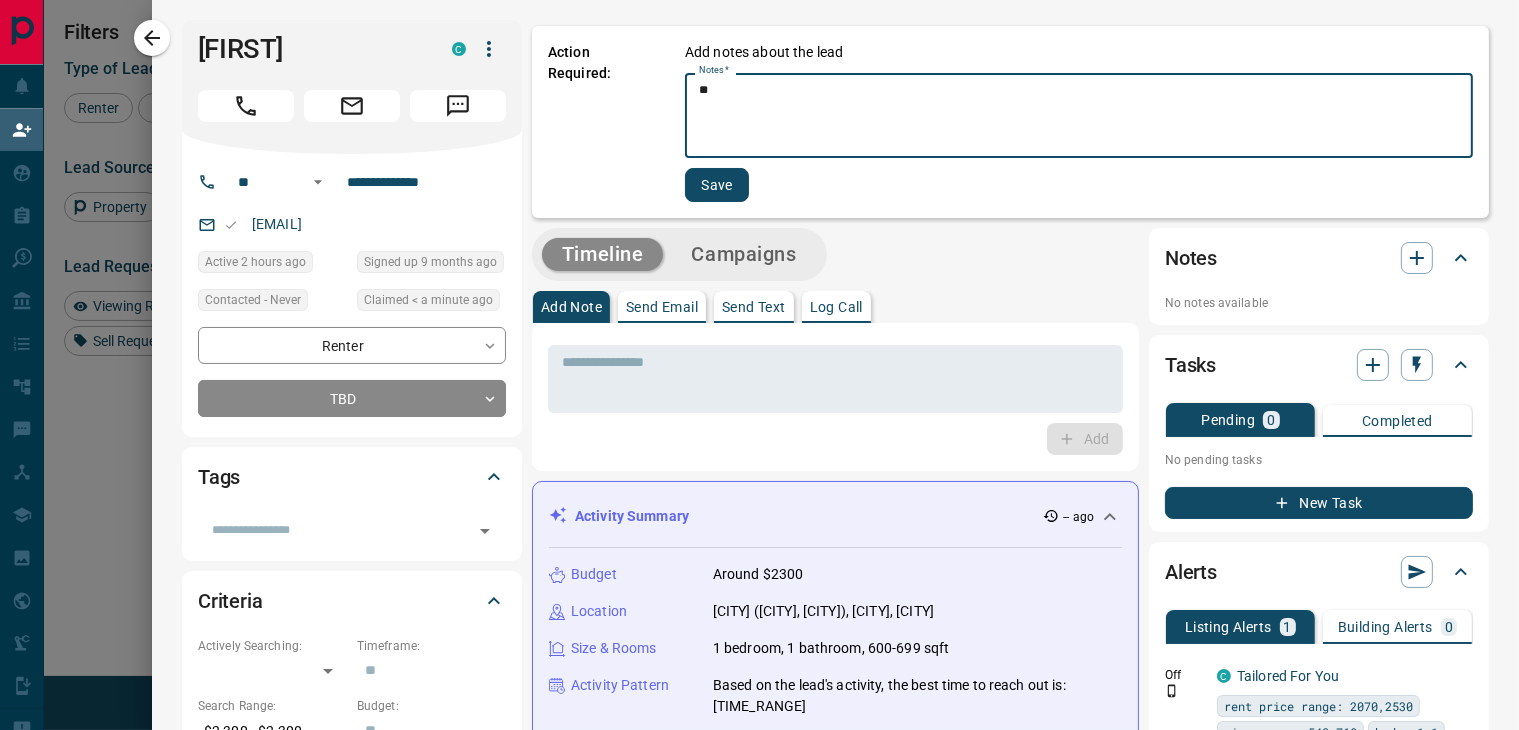 type on "*" 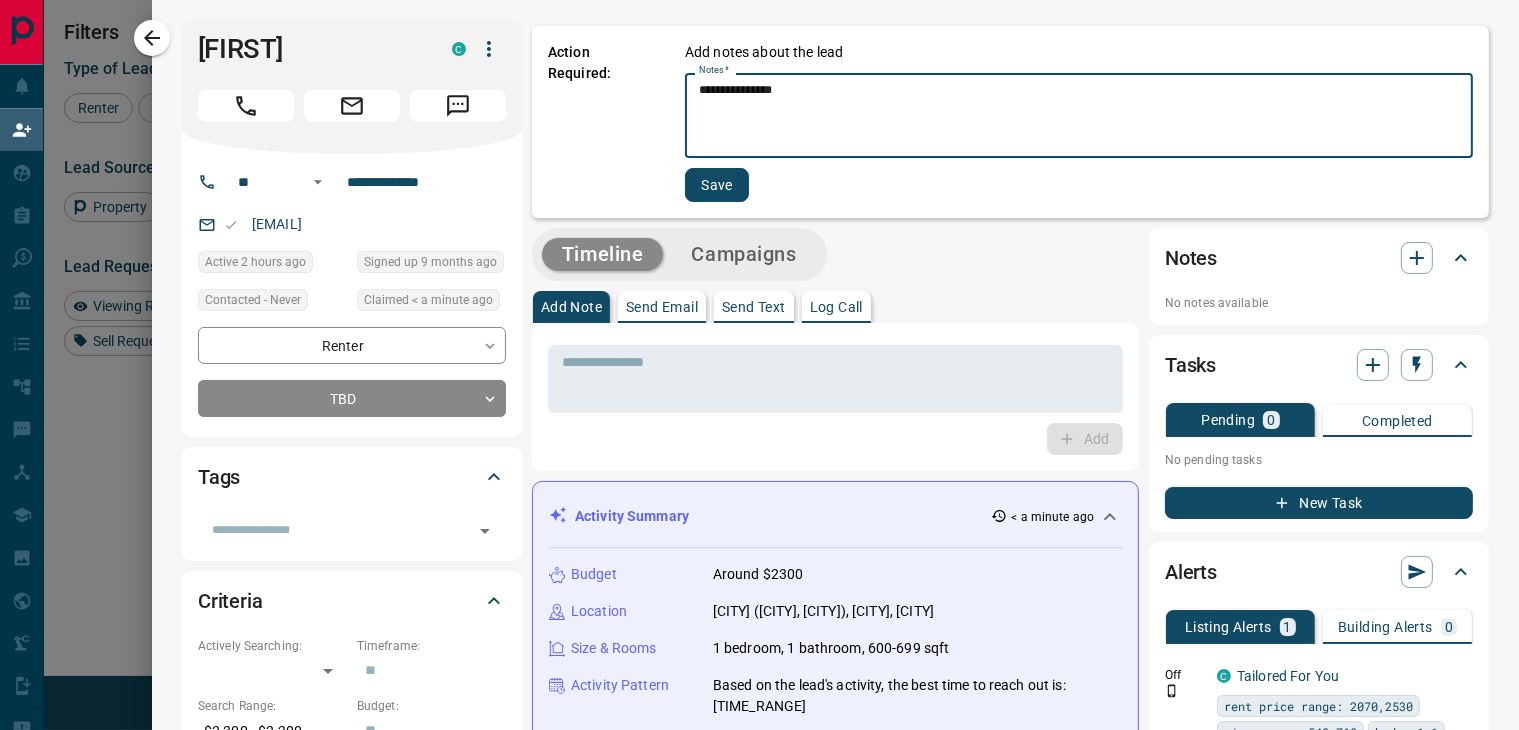 type on "**********" 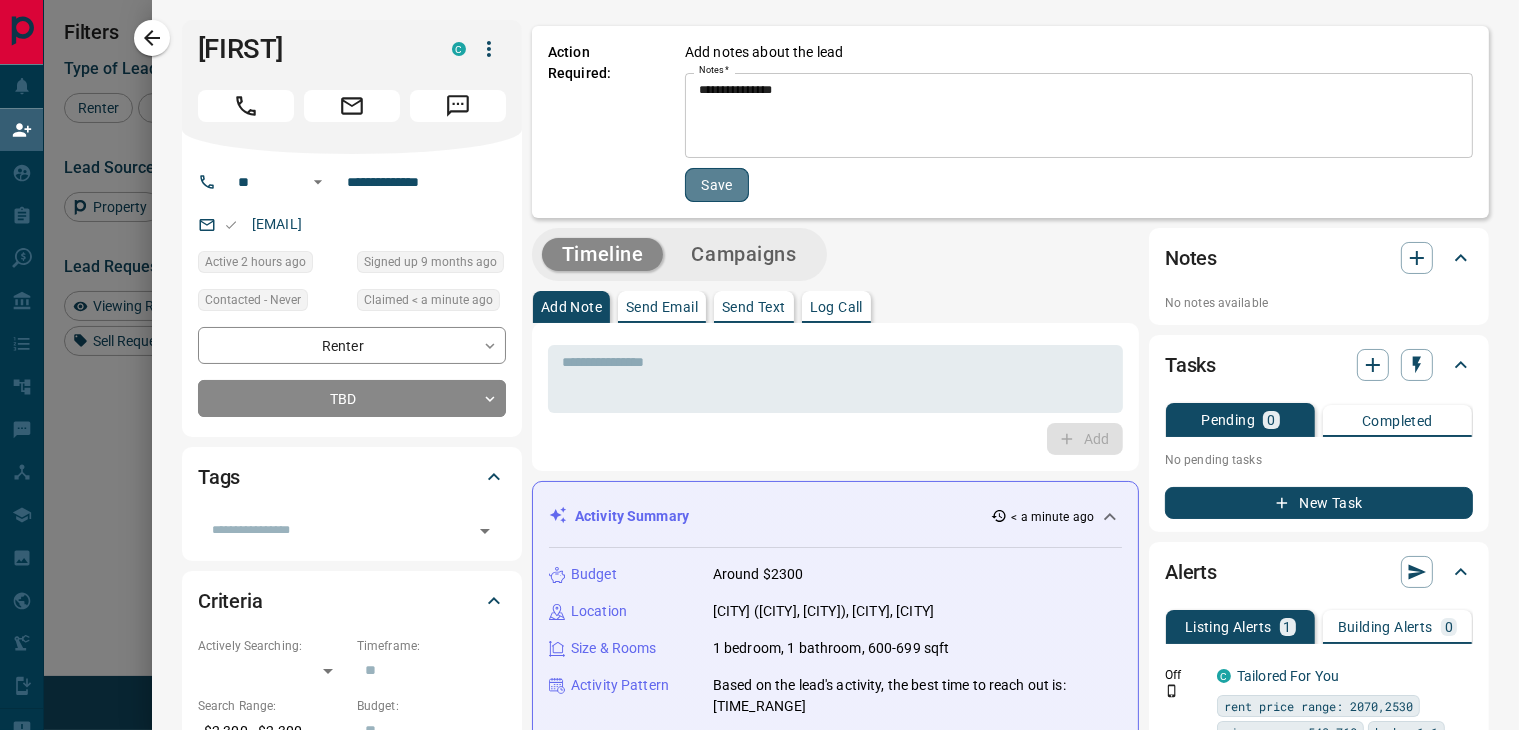 click on "Save" at bounding box center (717, 185) 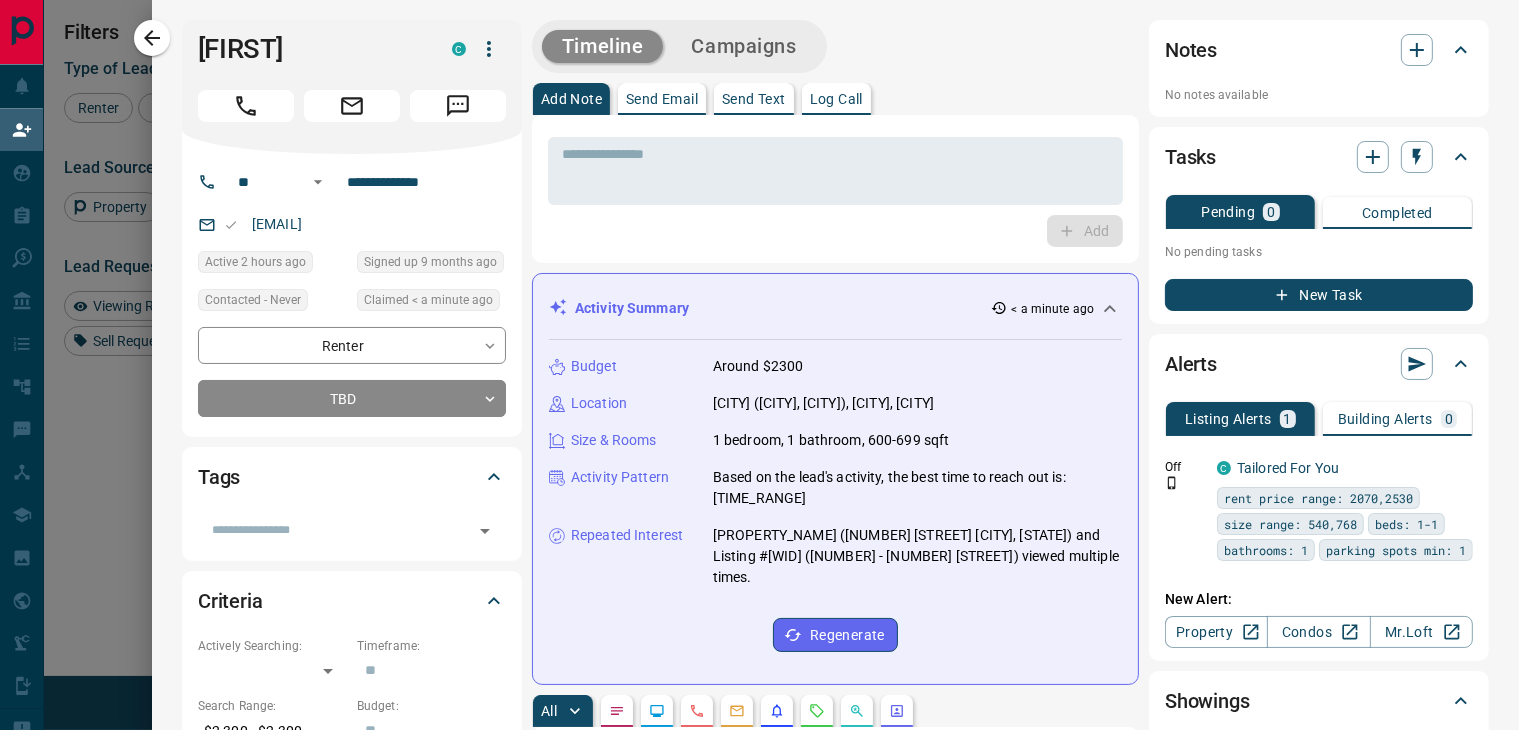 click 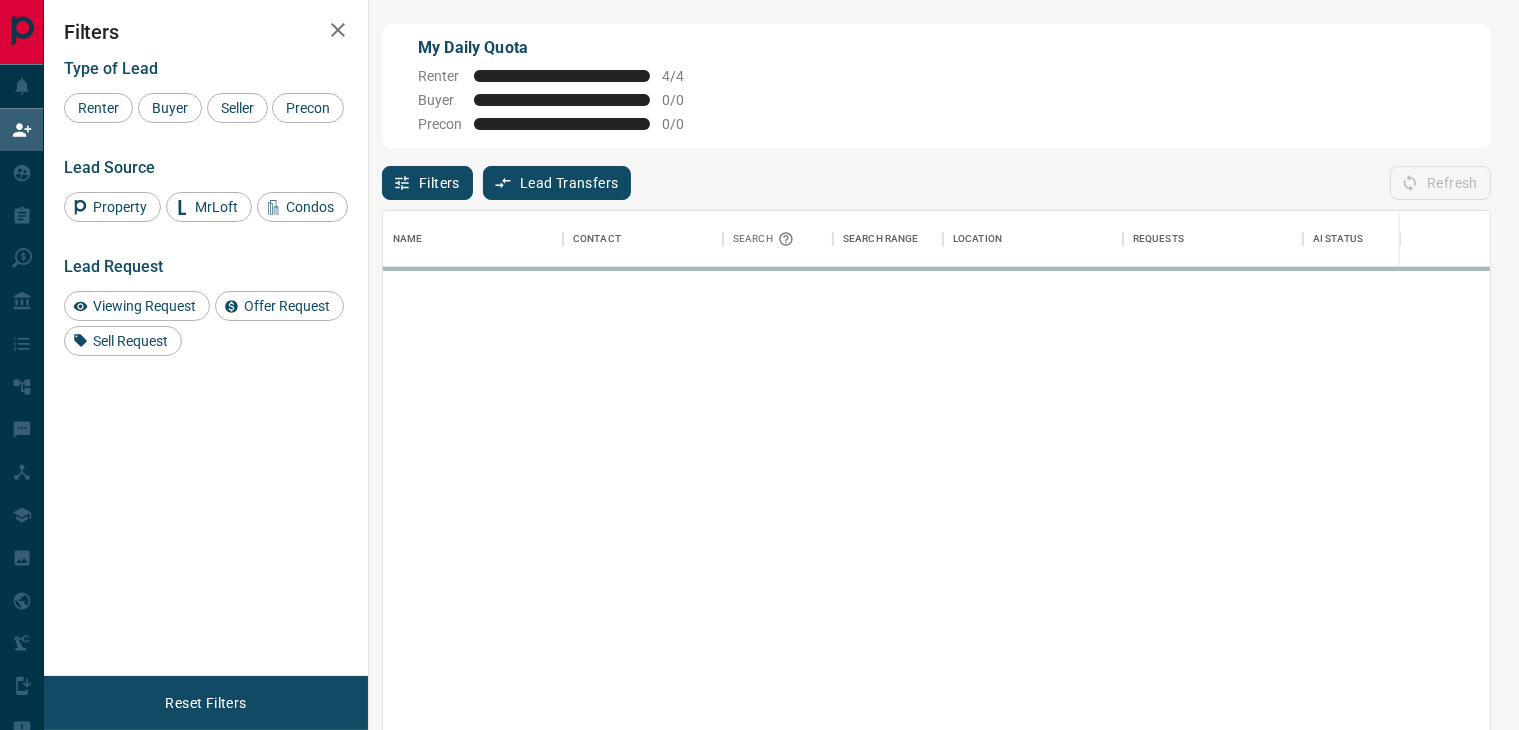 scroll, scrollTop: 17, scrollLeft: 17, axis: both 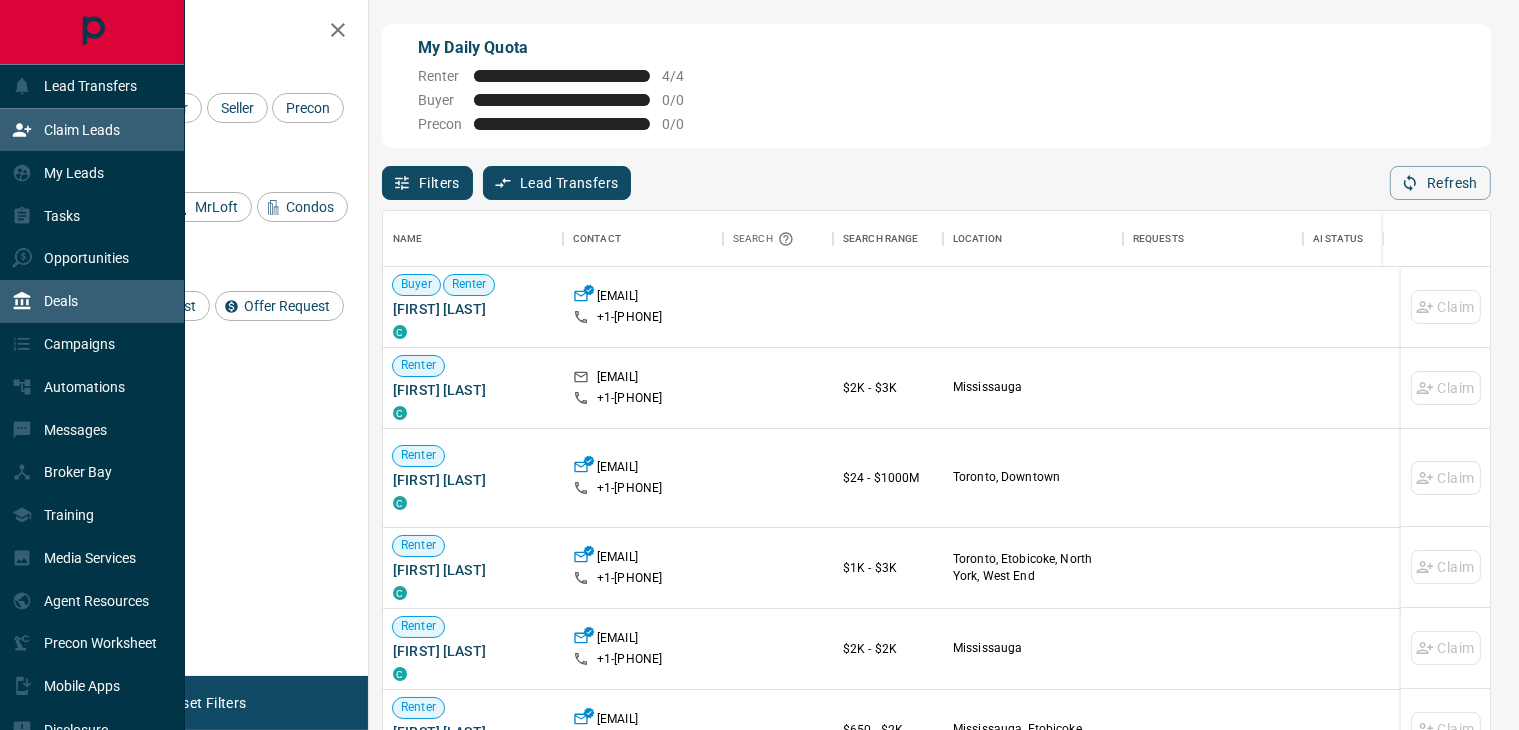 click on "Deals" at bounding box center (45, 301) 